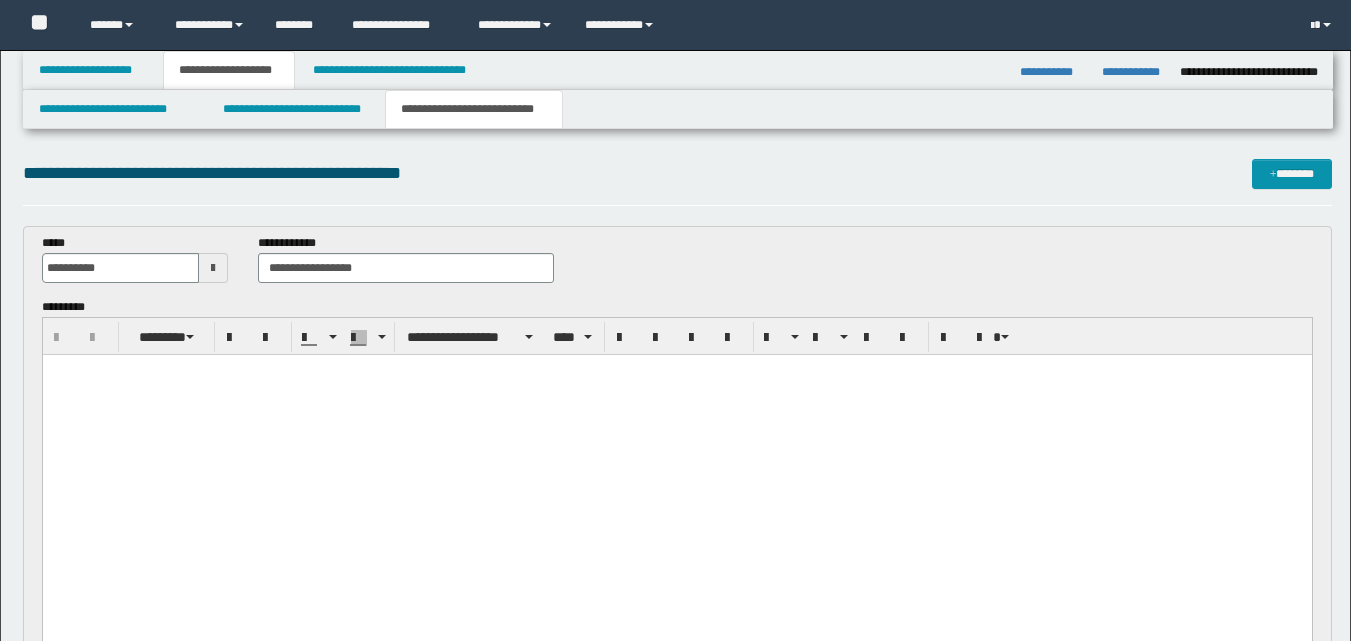 scroll, scrollTop: 0, scrollLeft: 0, axis: both 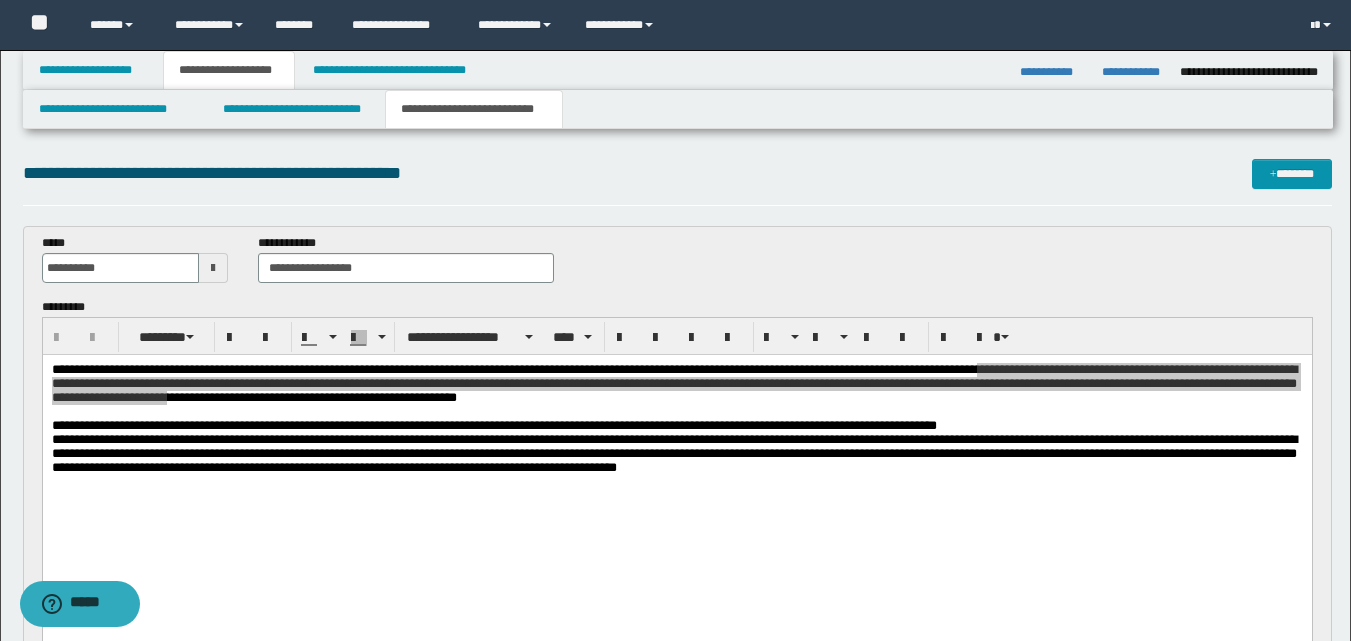 click on "**********" at bounding box center [677, 173] 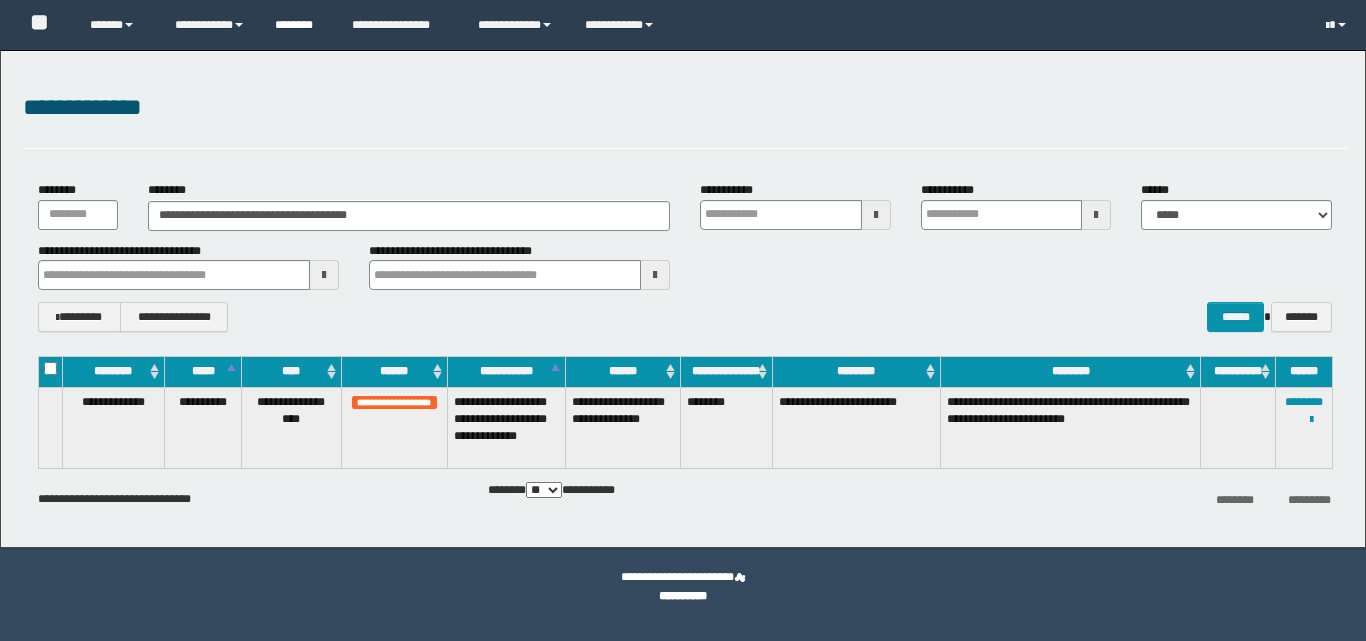 scroll, scrollTop: 0, scrollLeft: 0, axis: both 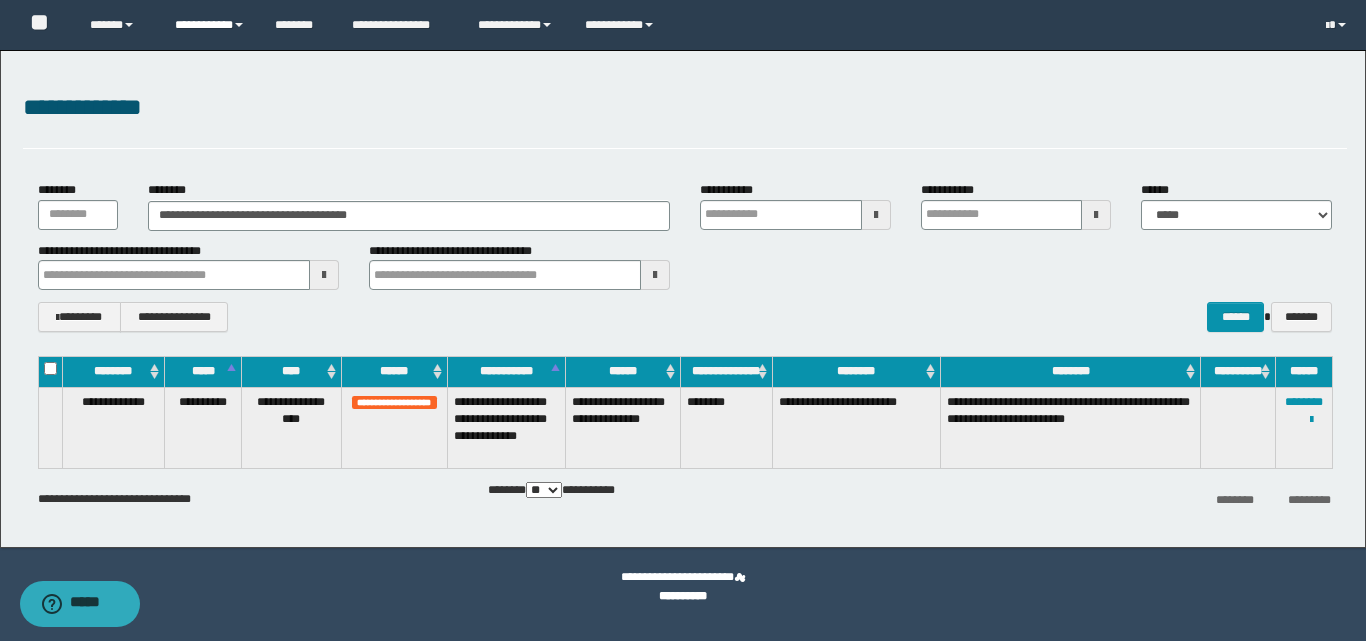 click on "**********" at bounding box center (210, 25) 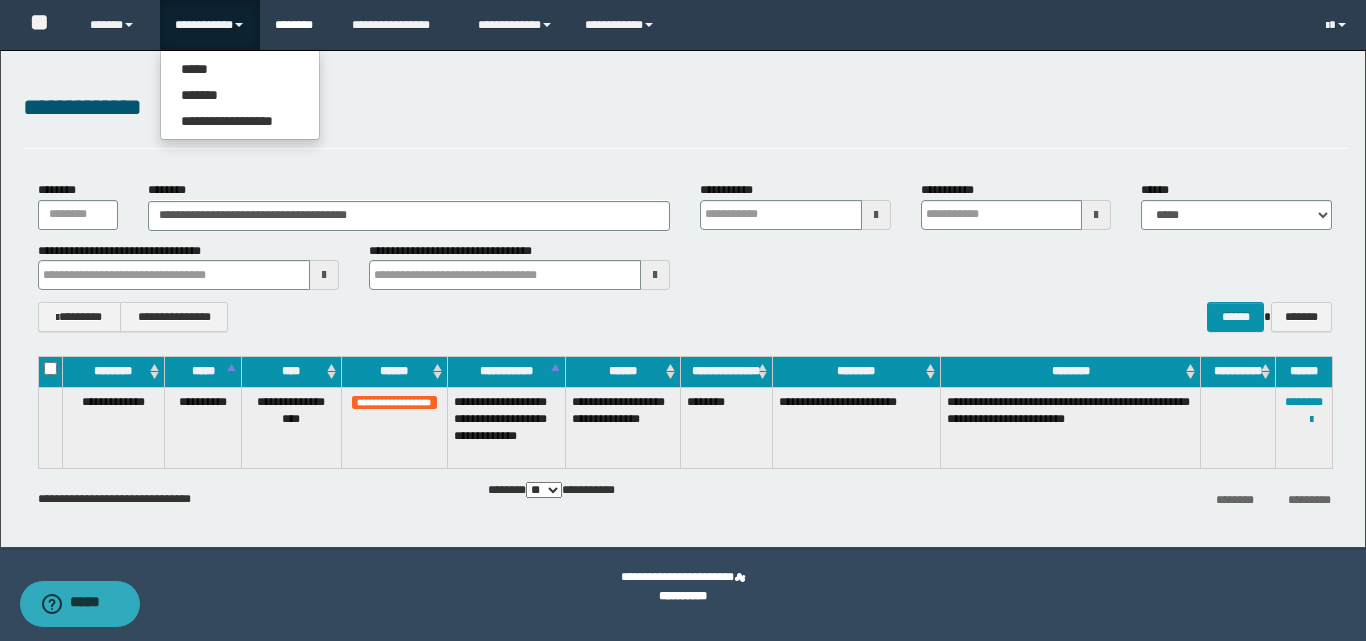 click on "********" at bounding box center [298, 25] 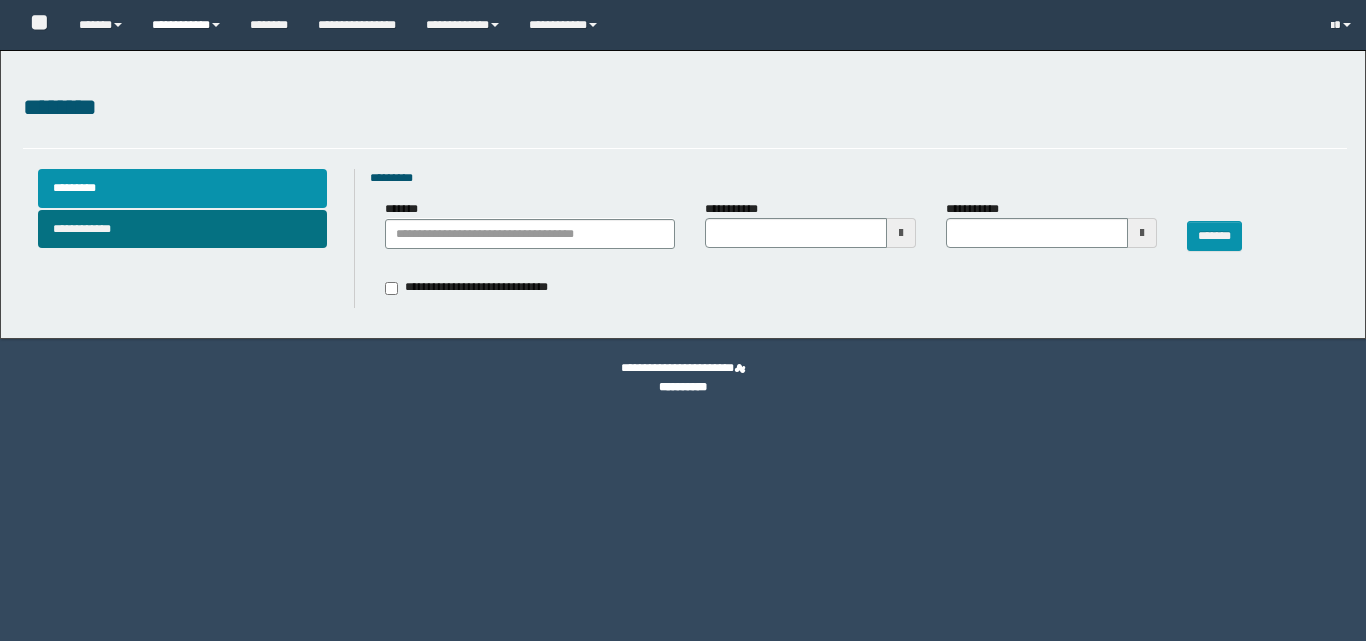 scroll, scrollTop: 0, scrollLeft: 0, axis: both 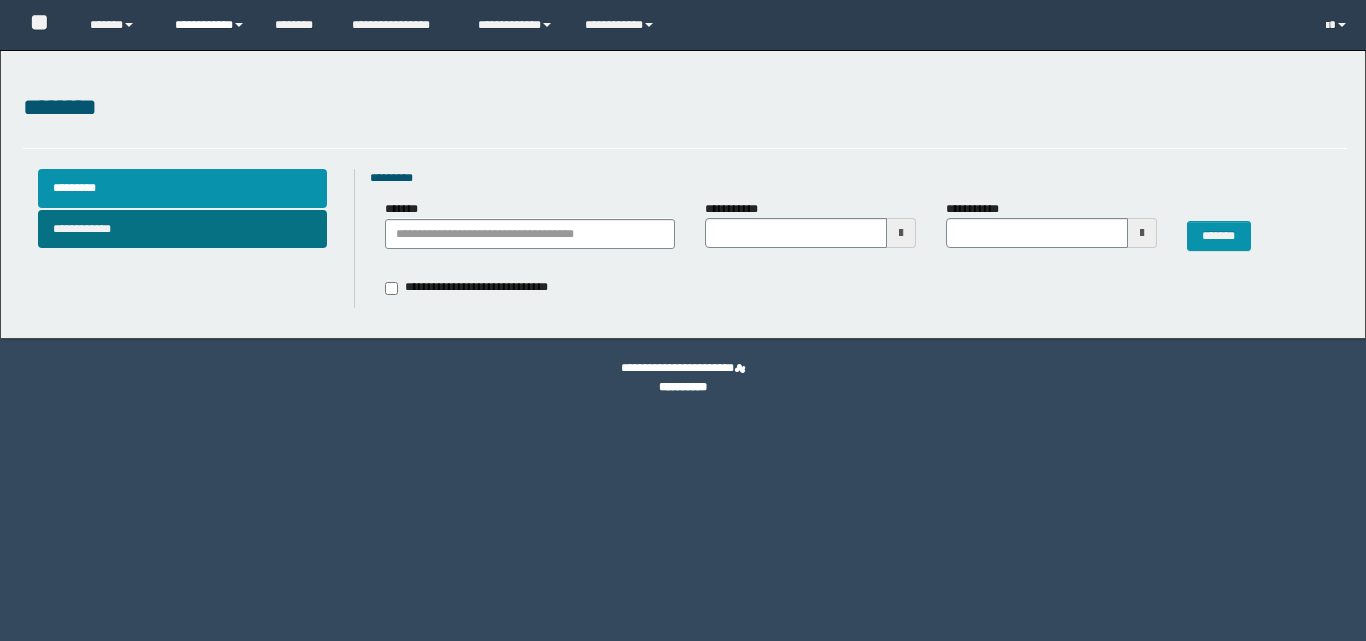 click on "**********" at bounding box center (210, 25) 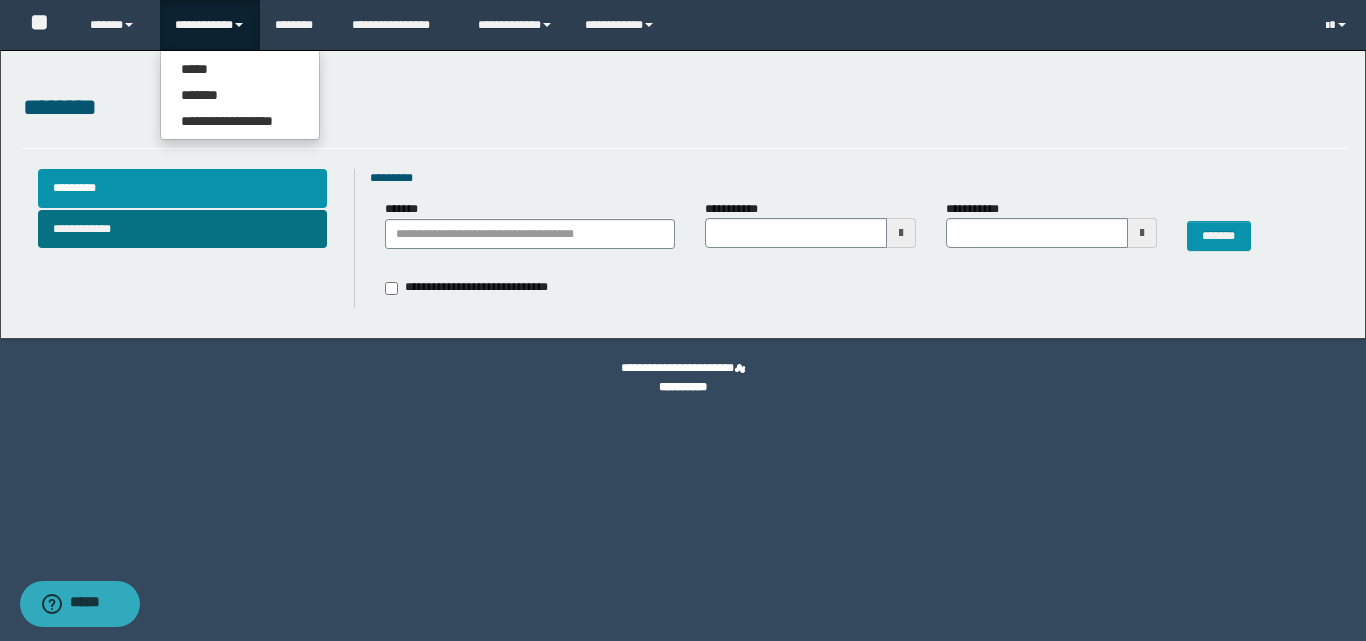click on "**********" at bounding box center [210, 25] 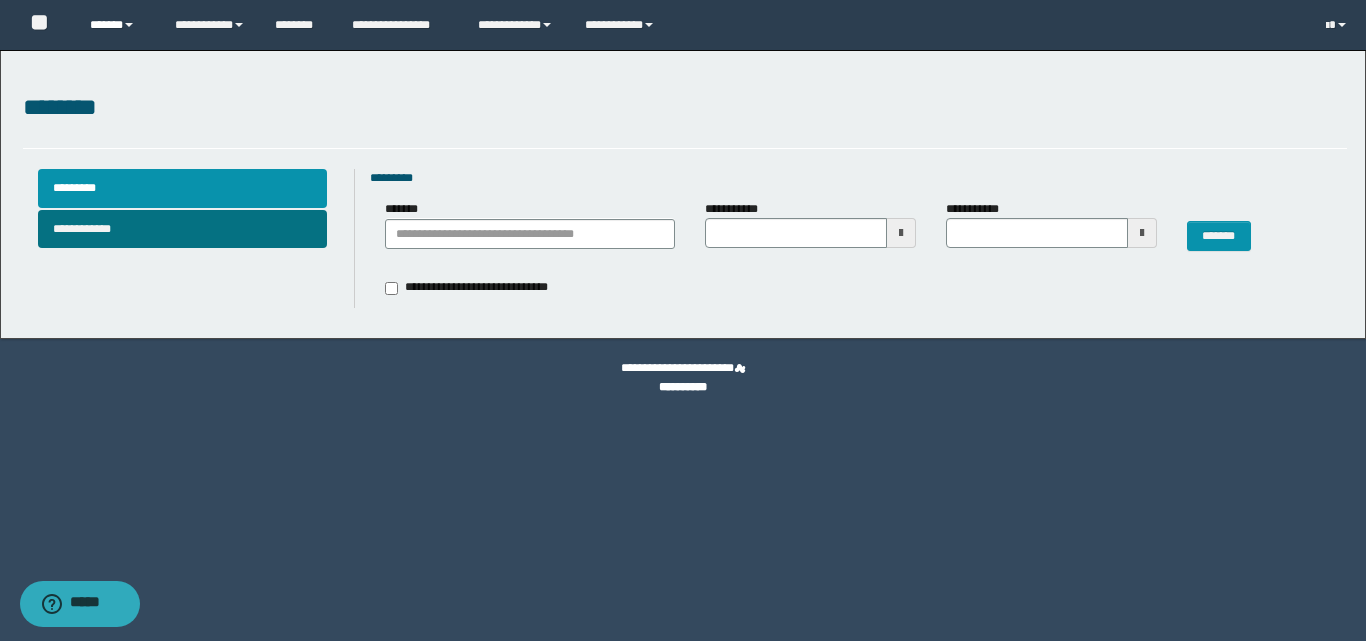click on "******" at bounding box center (117, 25) 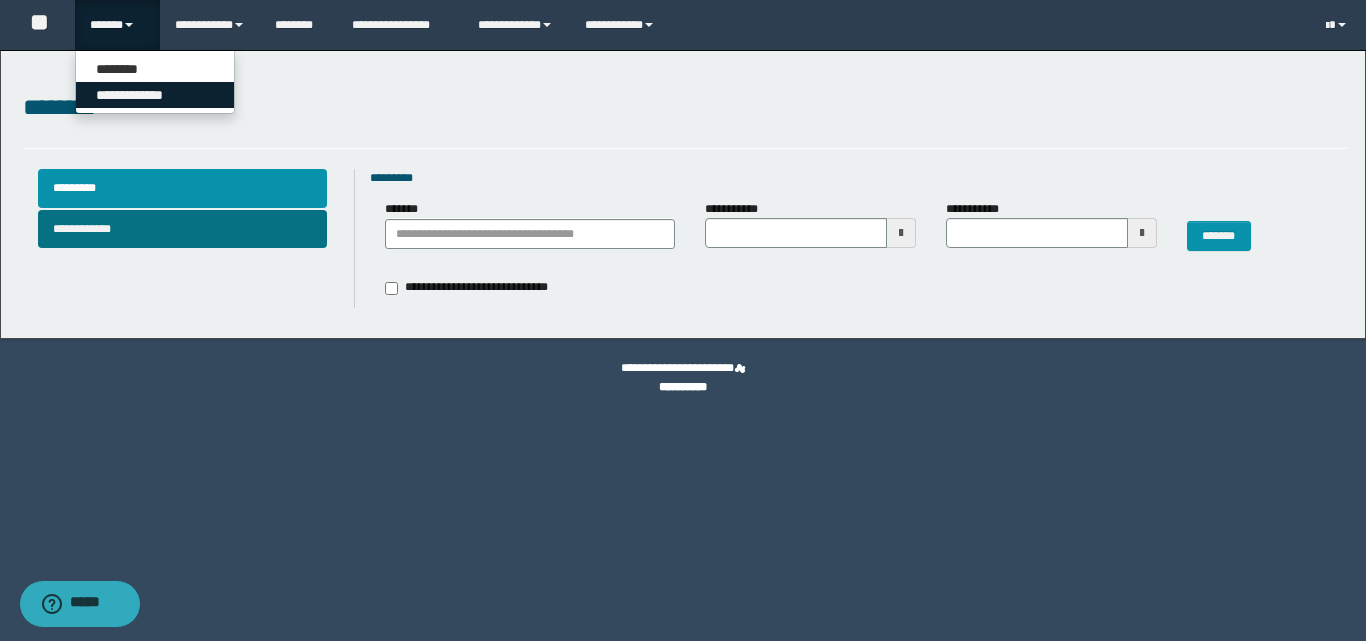 click on "**********" at bounding box center [155, 95] 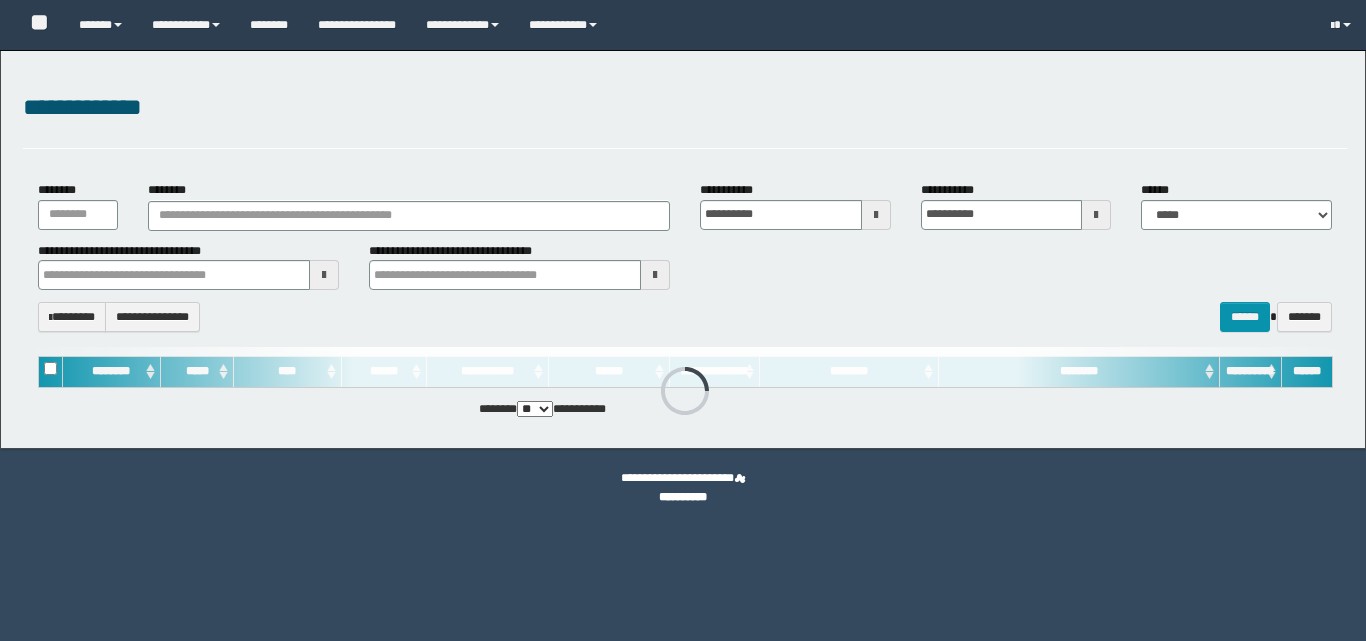 scroll, scrollTop: 0, scrollLeft: 0, axis: both 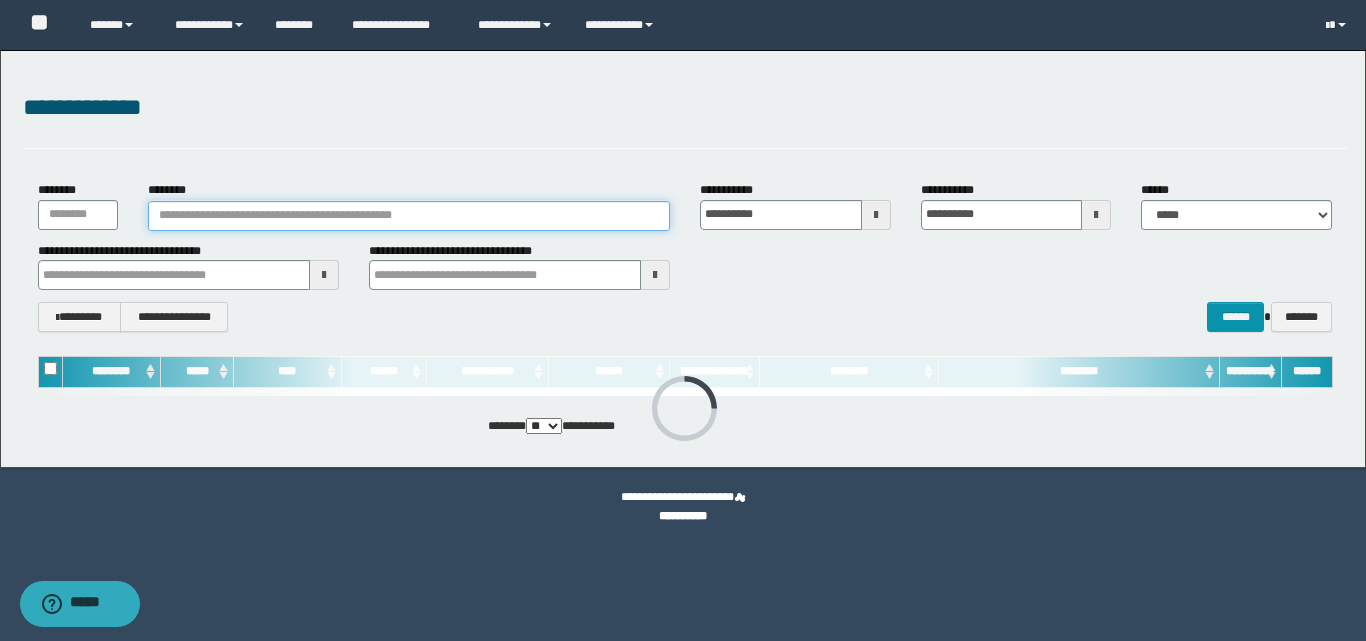 click on "********" at bounding box center [409, 216] 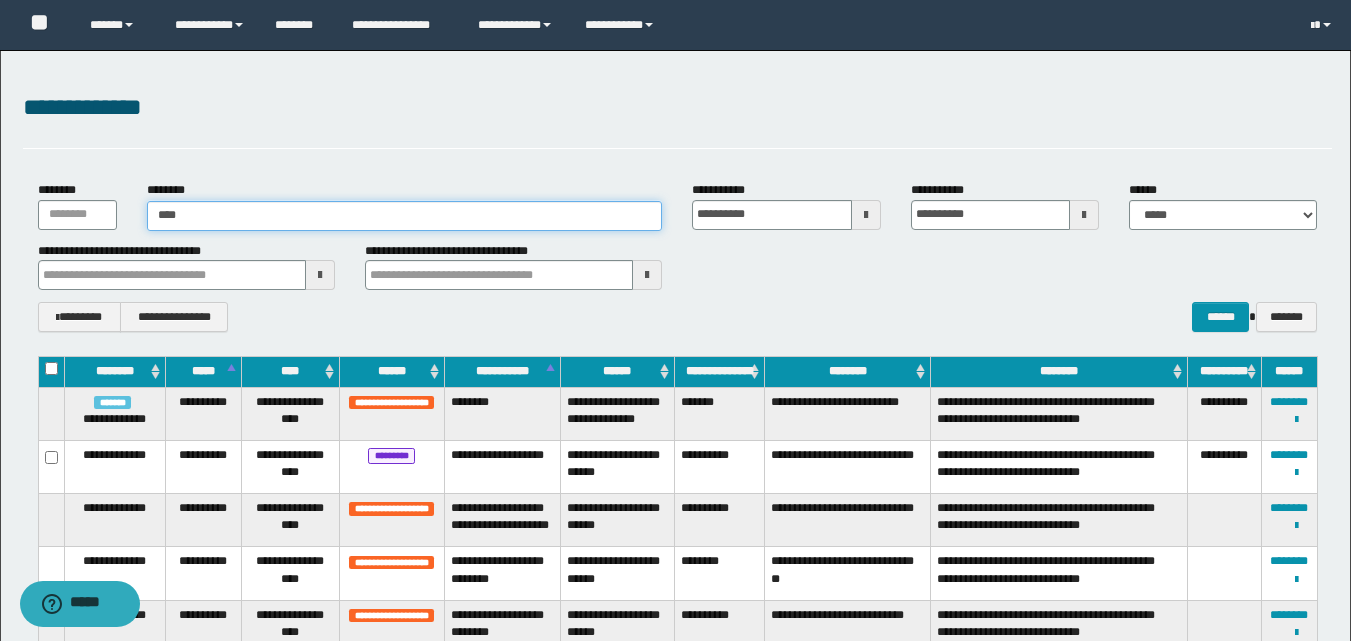 type on "*****" 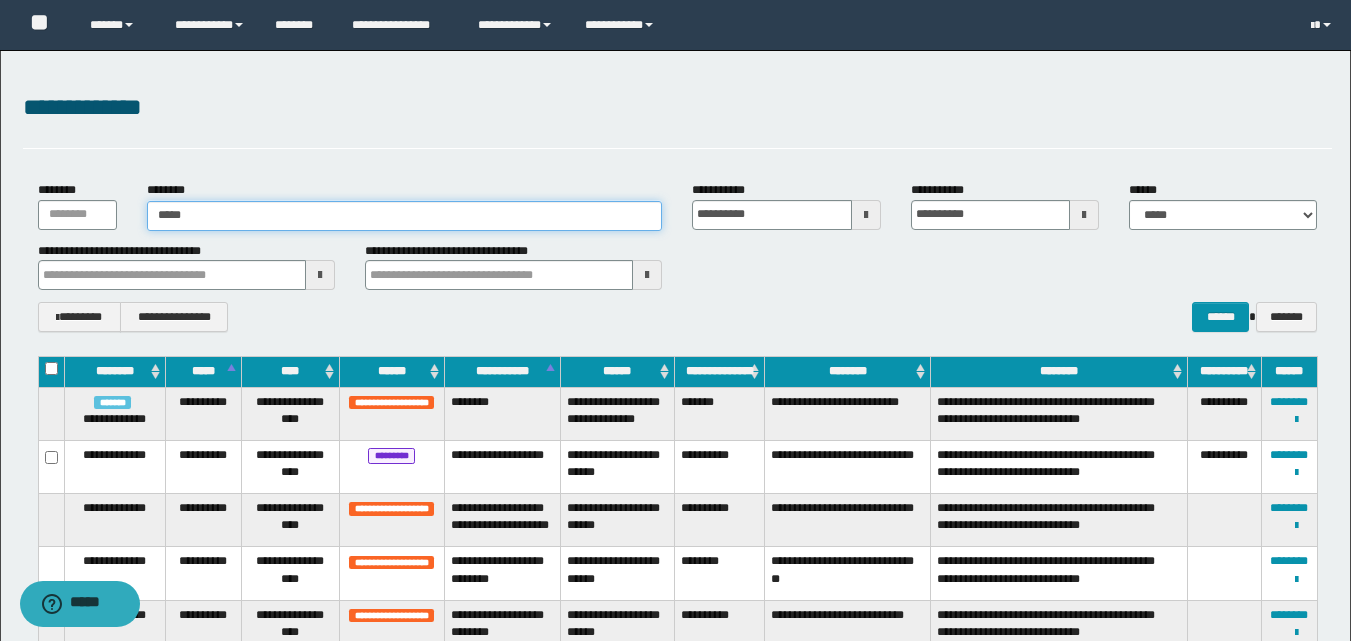type on "*****" 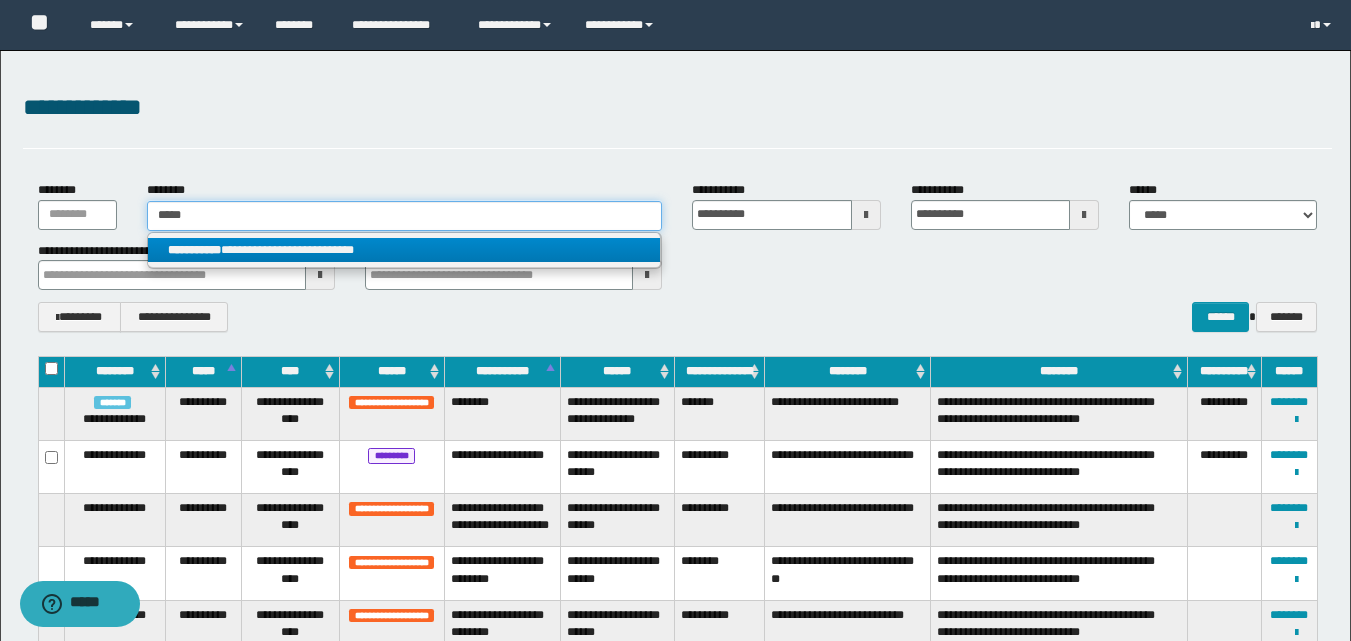 type on "*****" 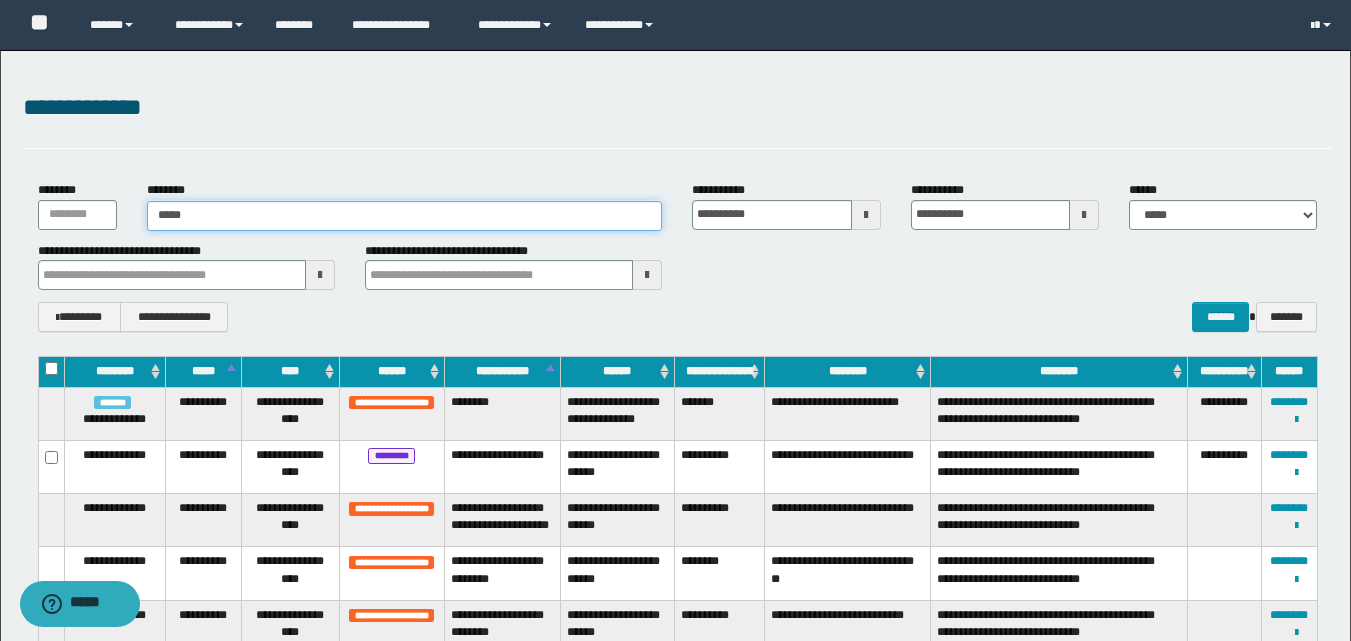 type on "*****" 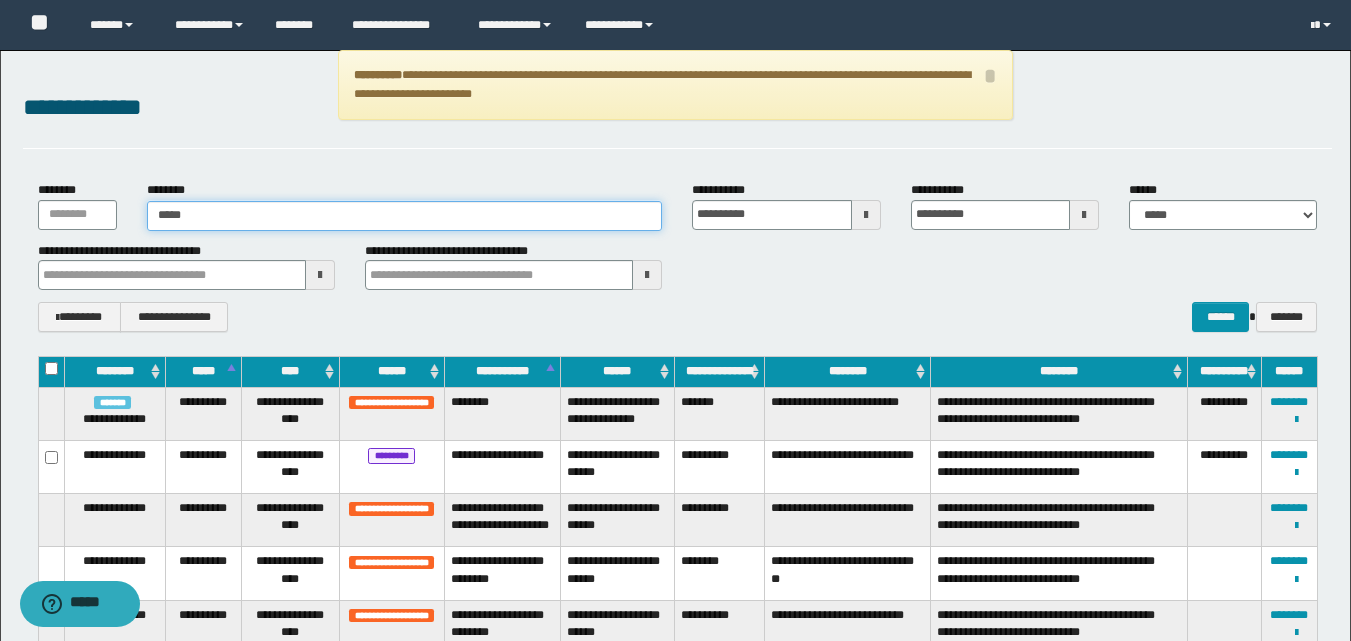 type on "*****" 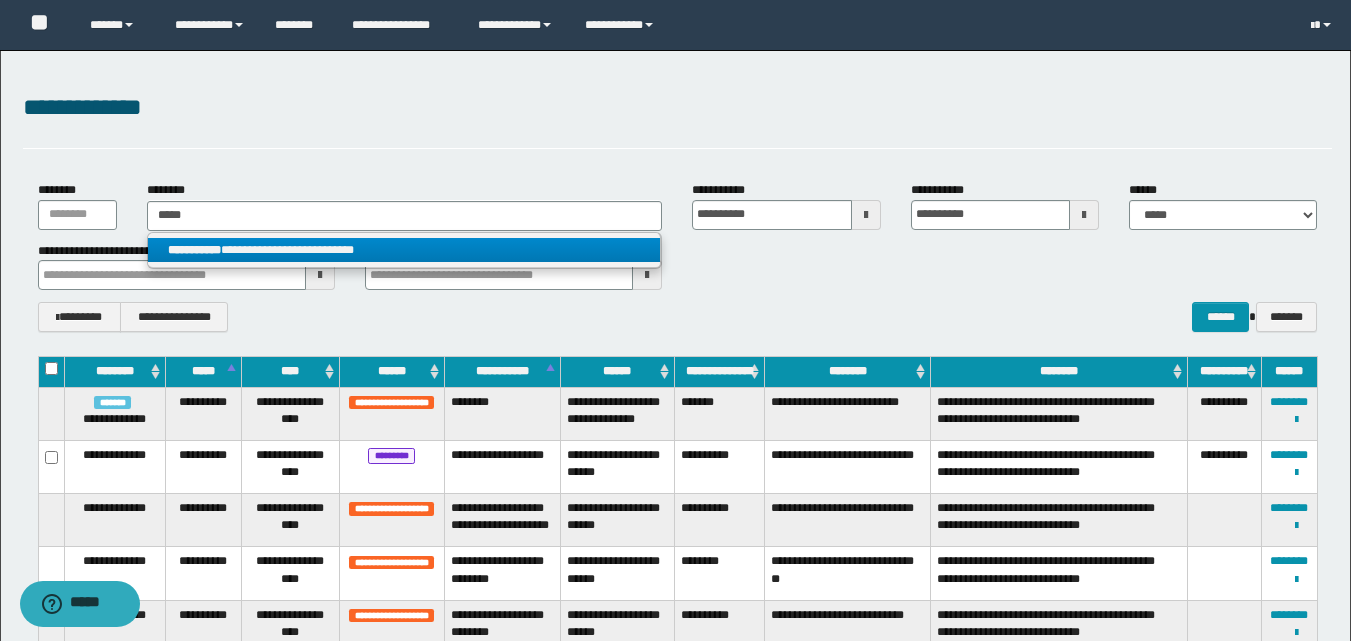 click on "**********" at bounding box center (404, 250) 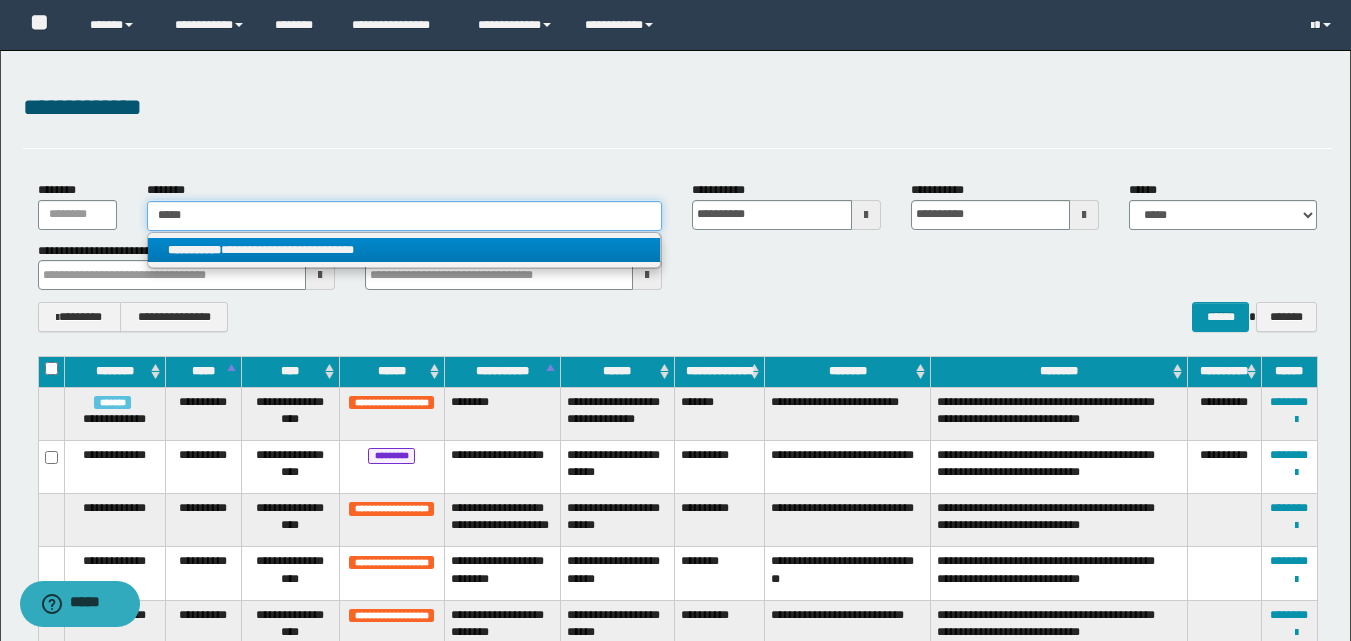 type 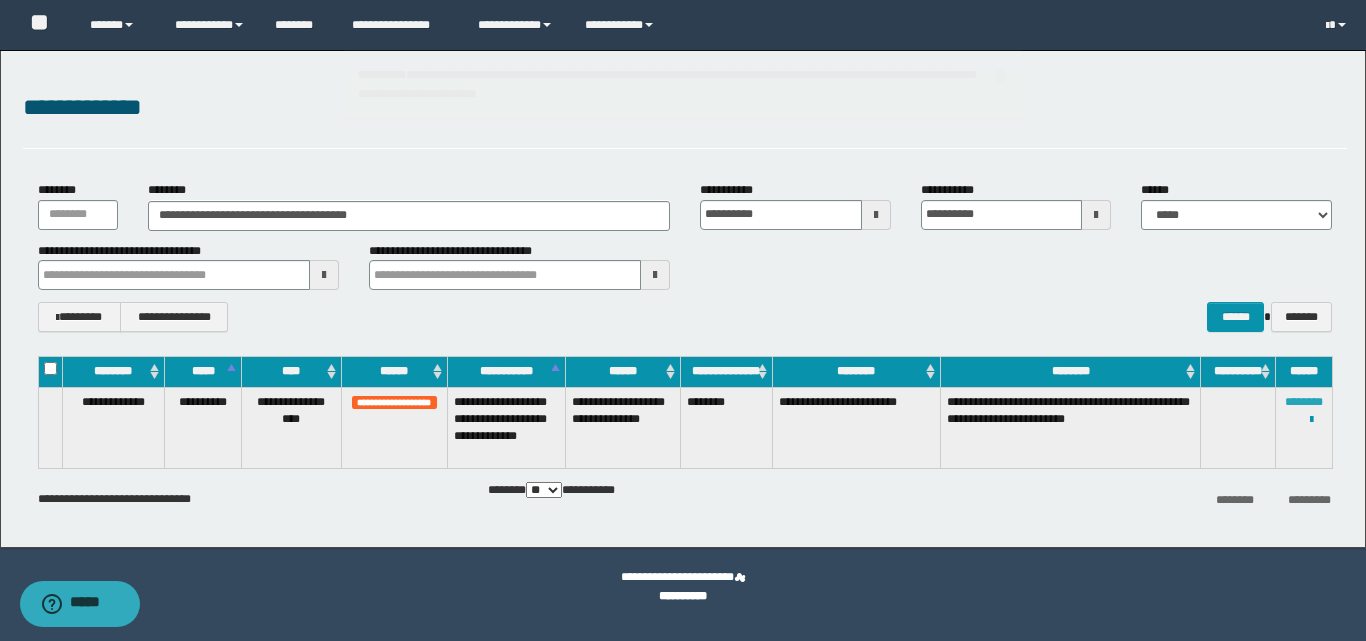 click on "********" at bounding box center (1304, 402) 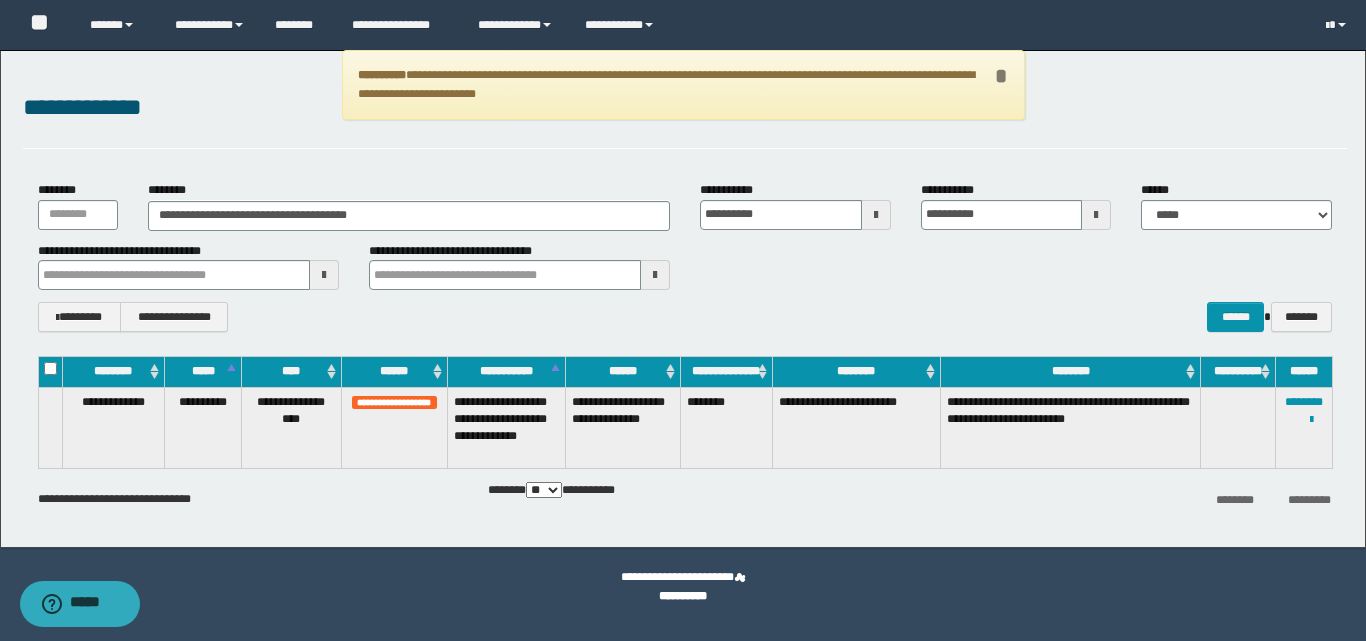 click on "*" at bounding box center [1001, 76] 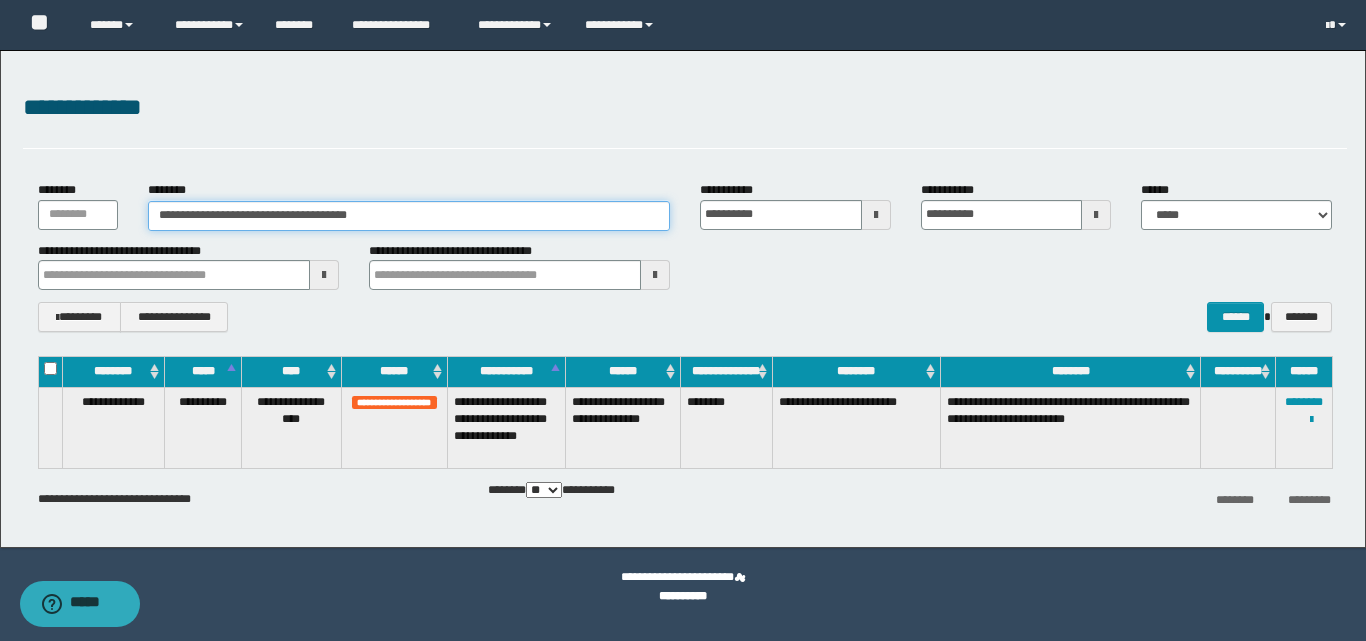 drag, startPoint x: 380, startPoint y: 222, endPoint x: 103, endPoint y: 223, distance: 277.0018 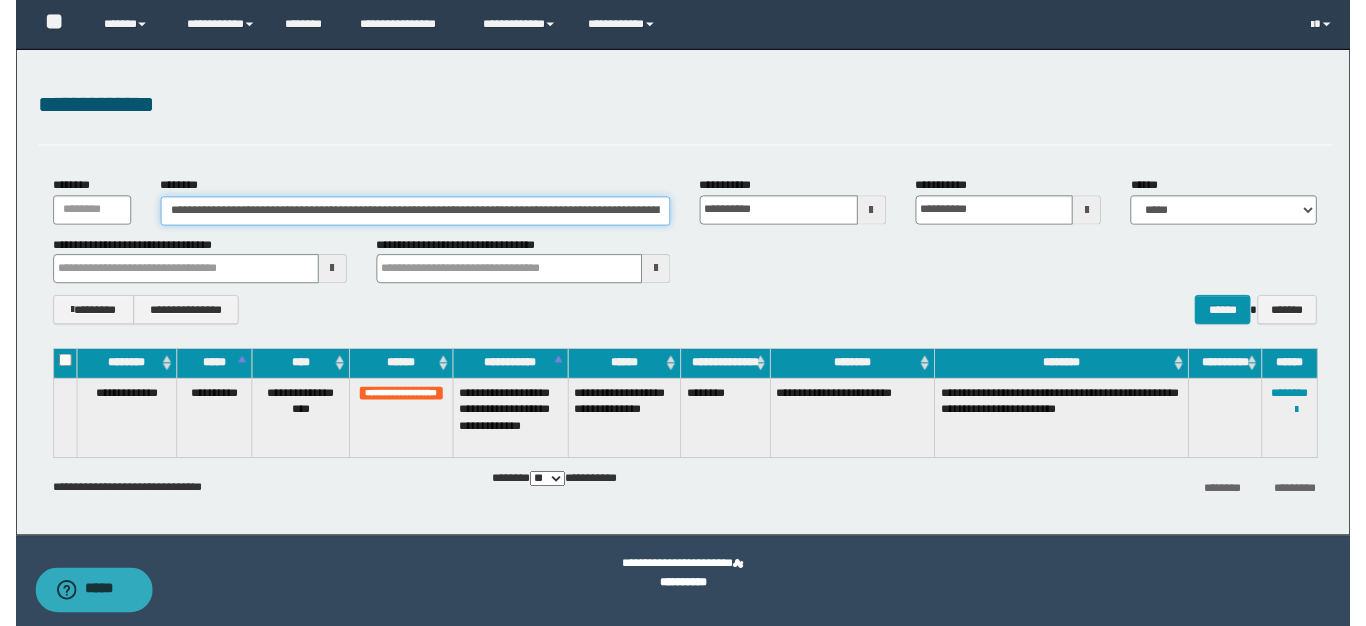 scroll, scrollTop: 0, scrollLeft: 64905, axis: horizontal 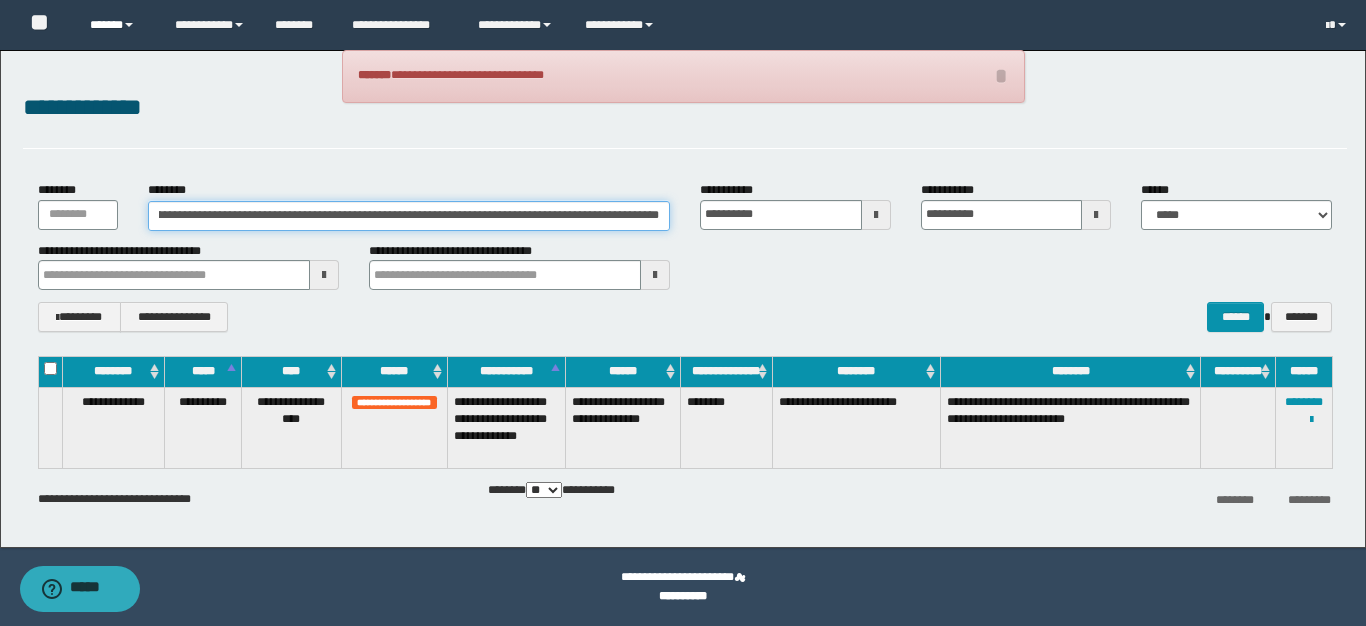 type on "**********" 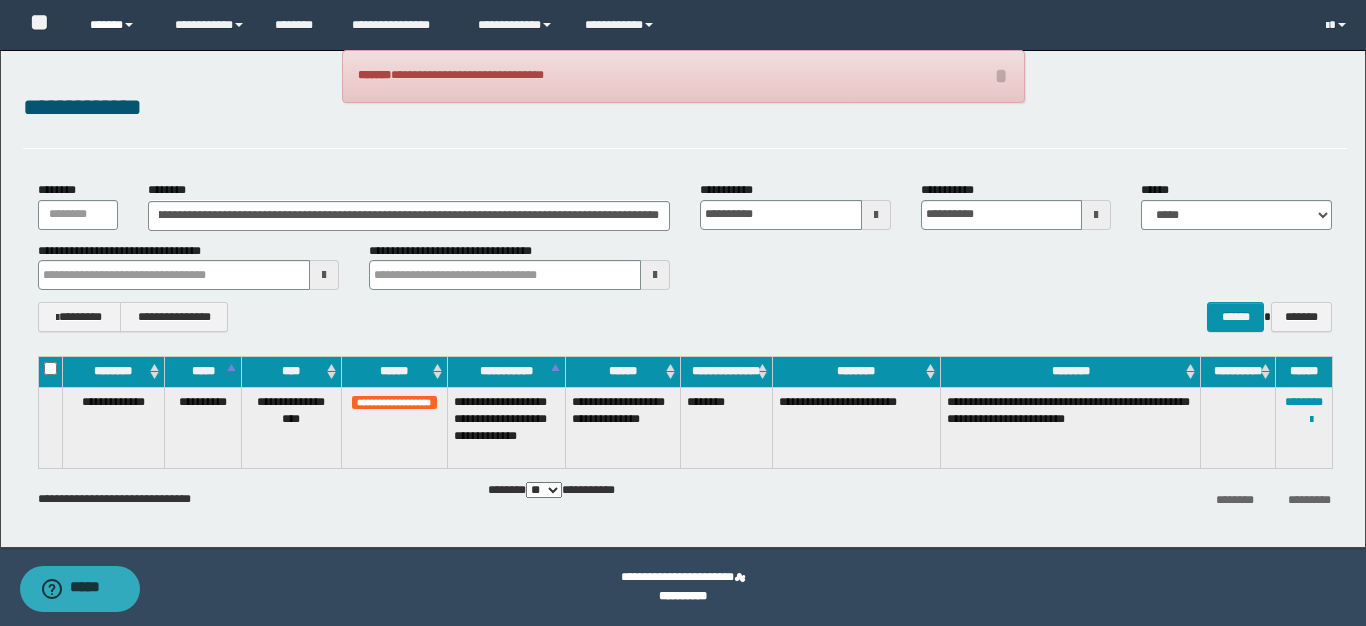 click on "******" at bounding box center [117, 25] 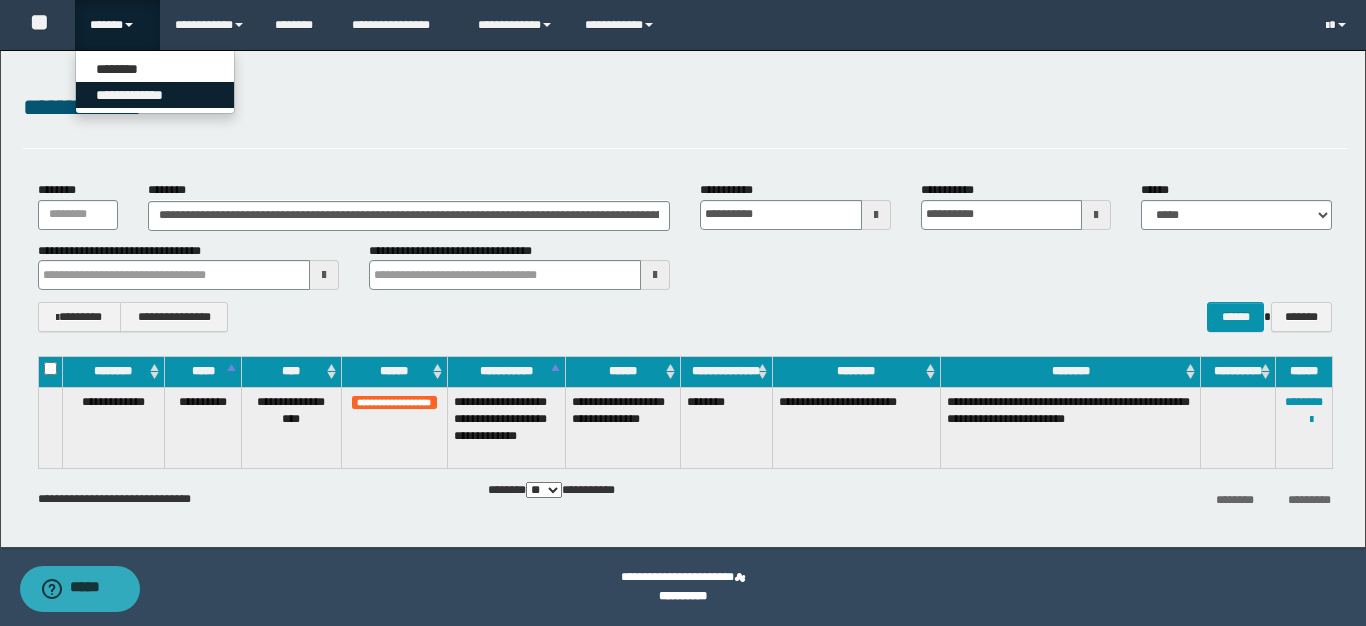 click on "**********" at bounding box center [155, 95] 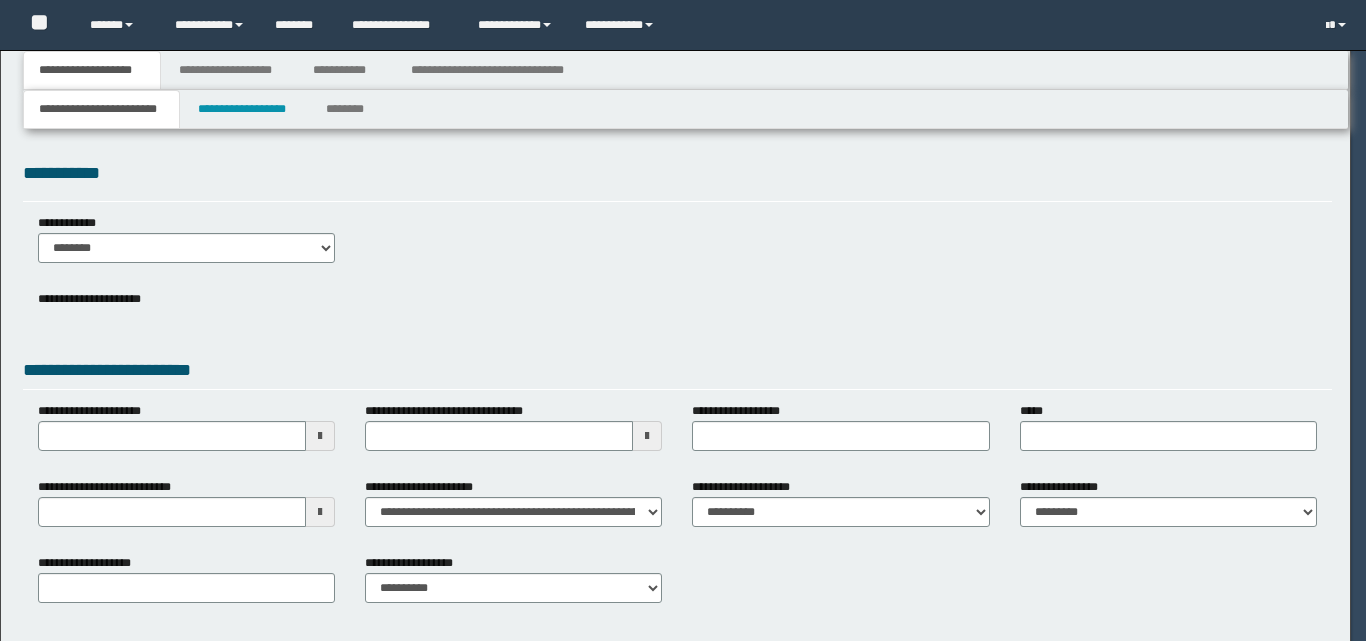 scroll, scrollTop: 0, scrollLeft: 0, axis: both 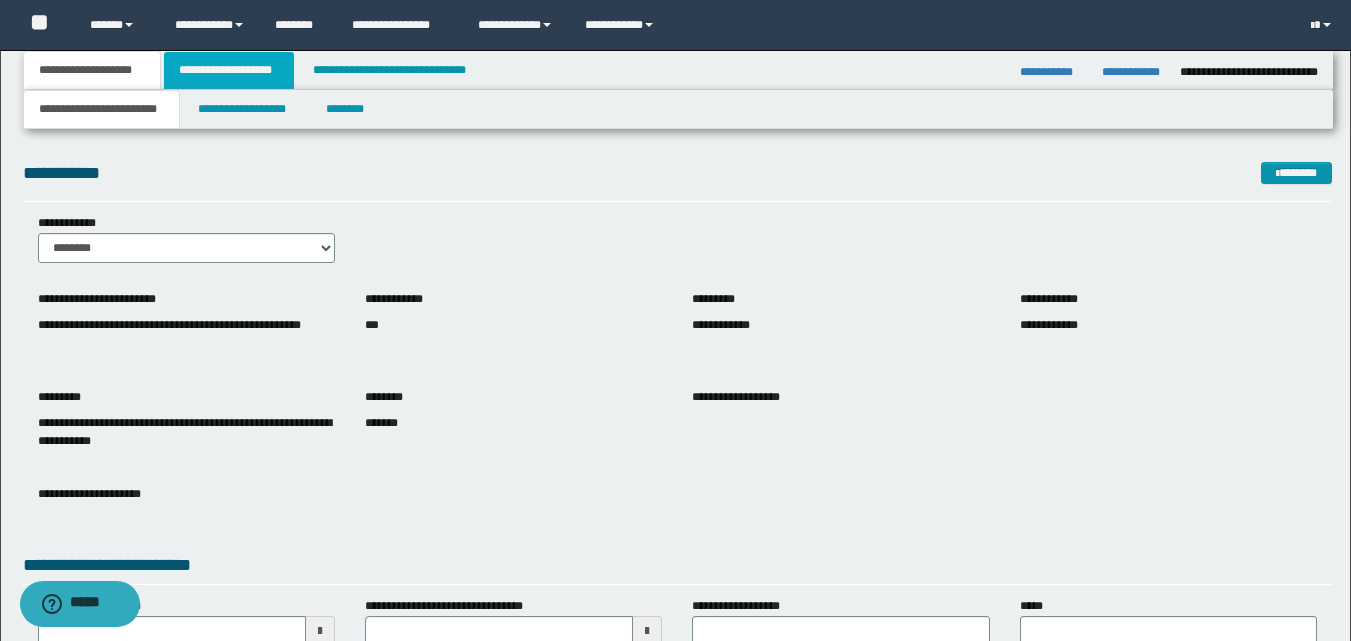 click on "**********" at bounding box center (229, 70) 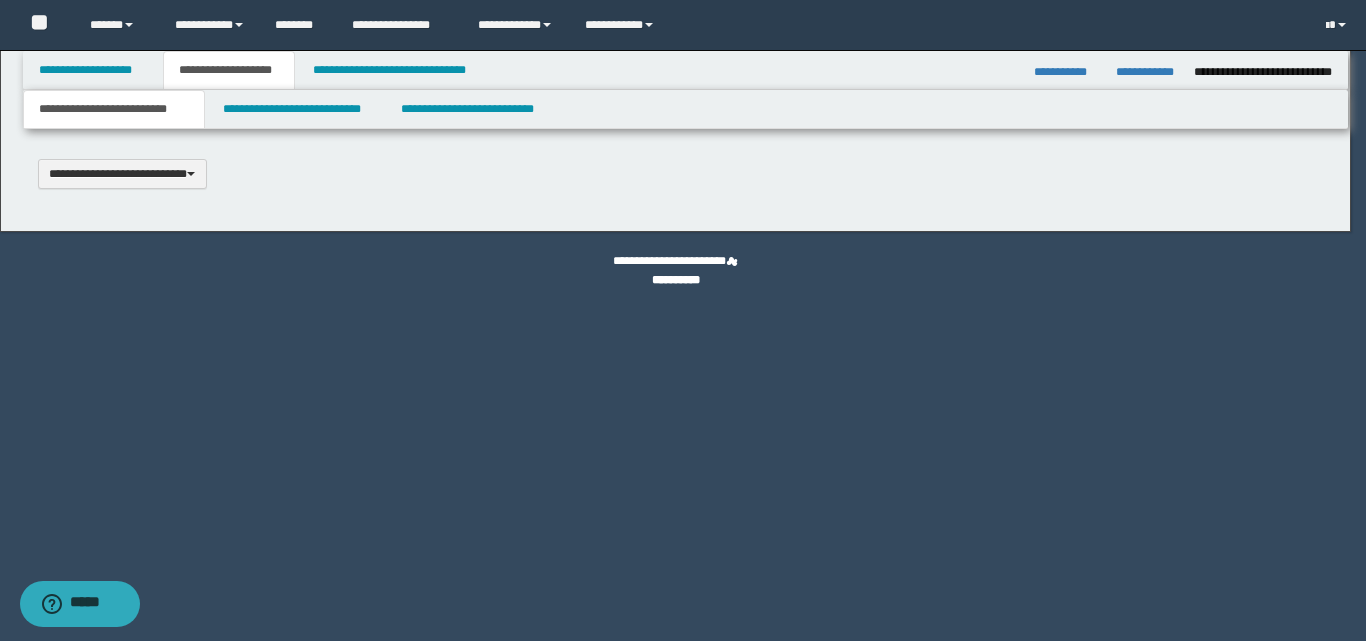 type 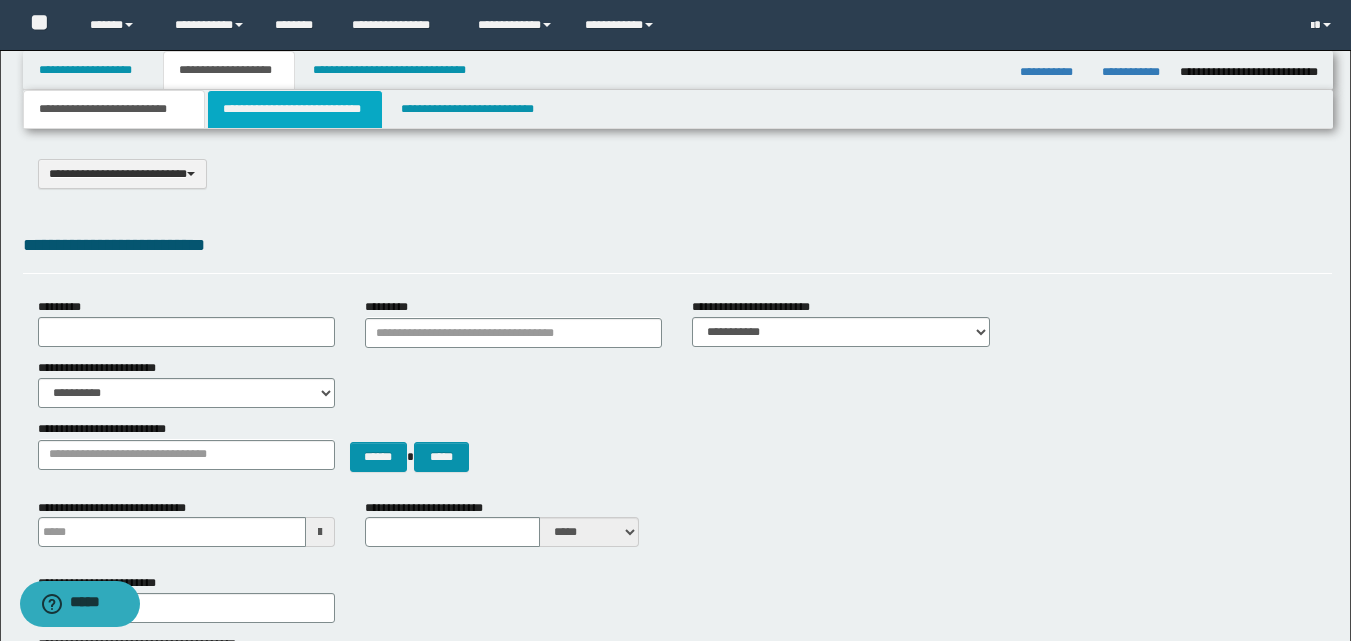 click on "**********" at bounding box center [295, 109] 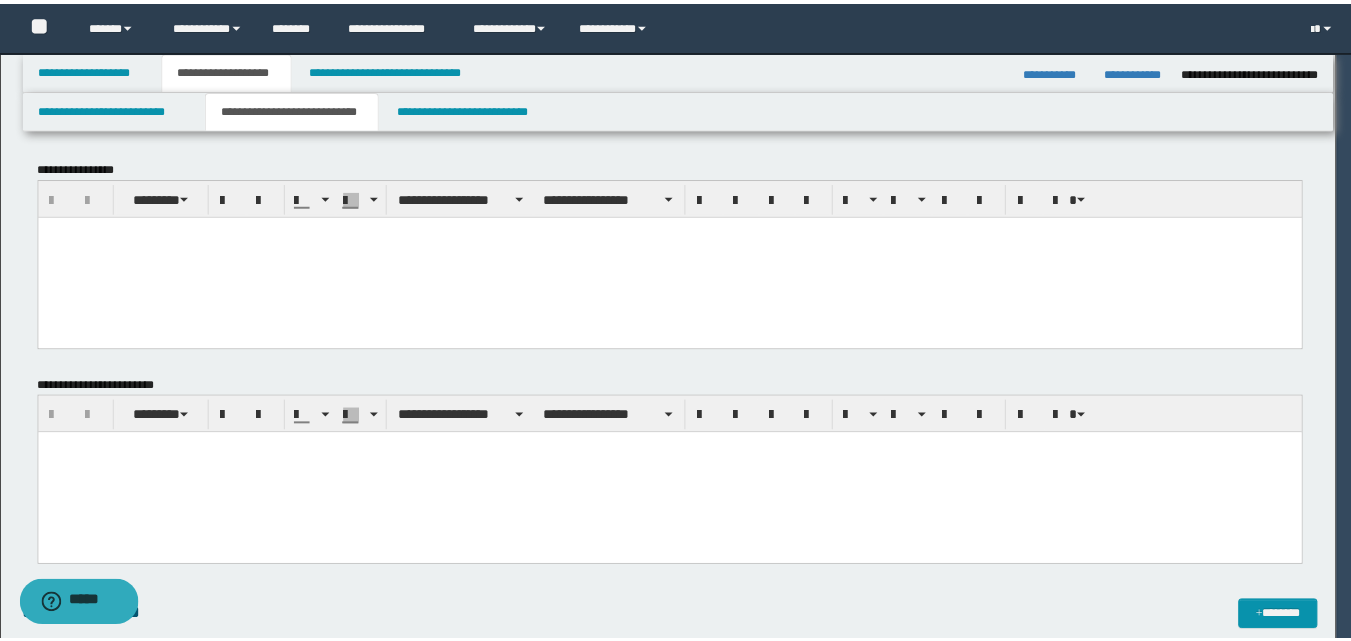 scroll, scrollTop: 0, scrollLeft: 0, axis: both 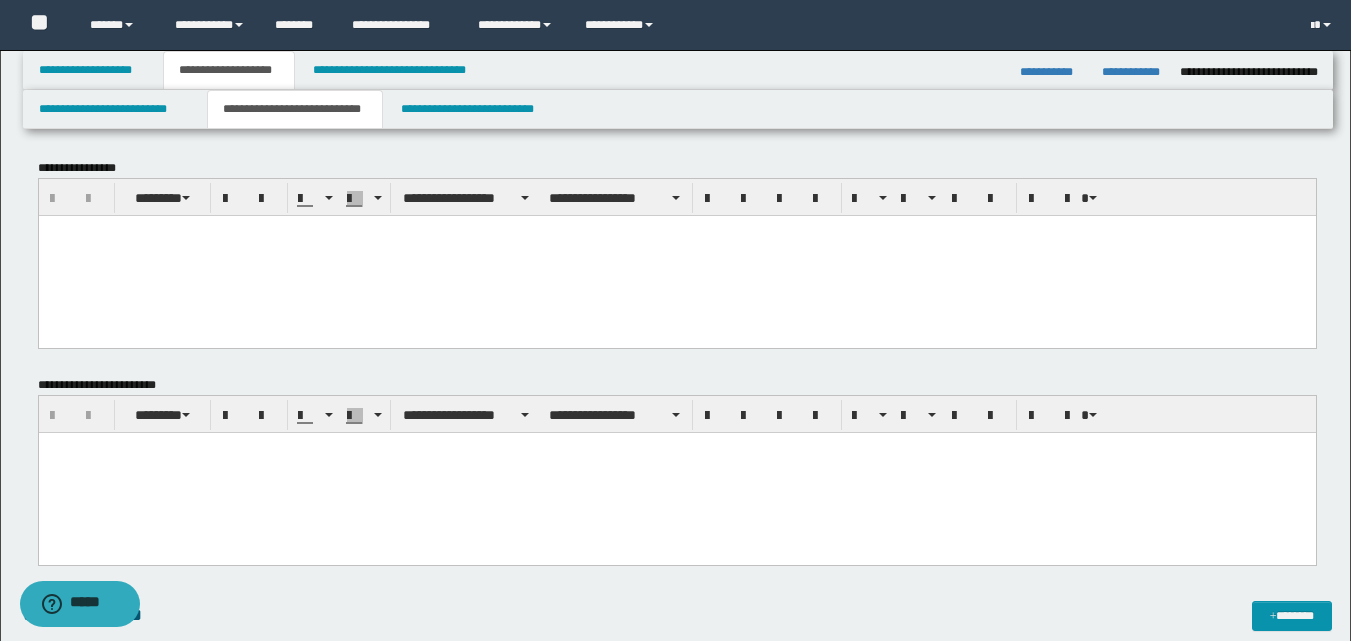 click at bounding box center (676, 472) 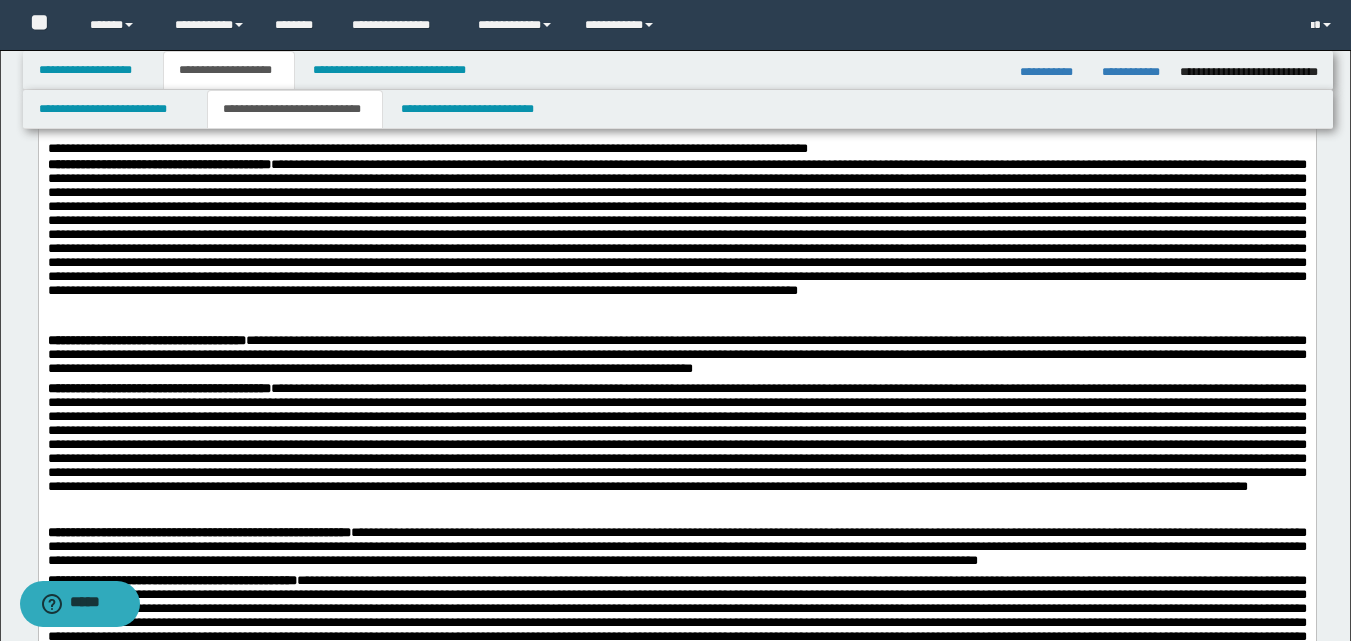scroll, scrollTop: 667, scrollLeft: 0, axis: vertical 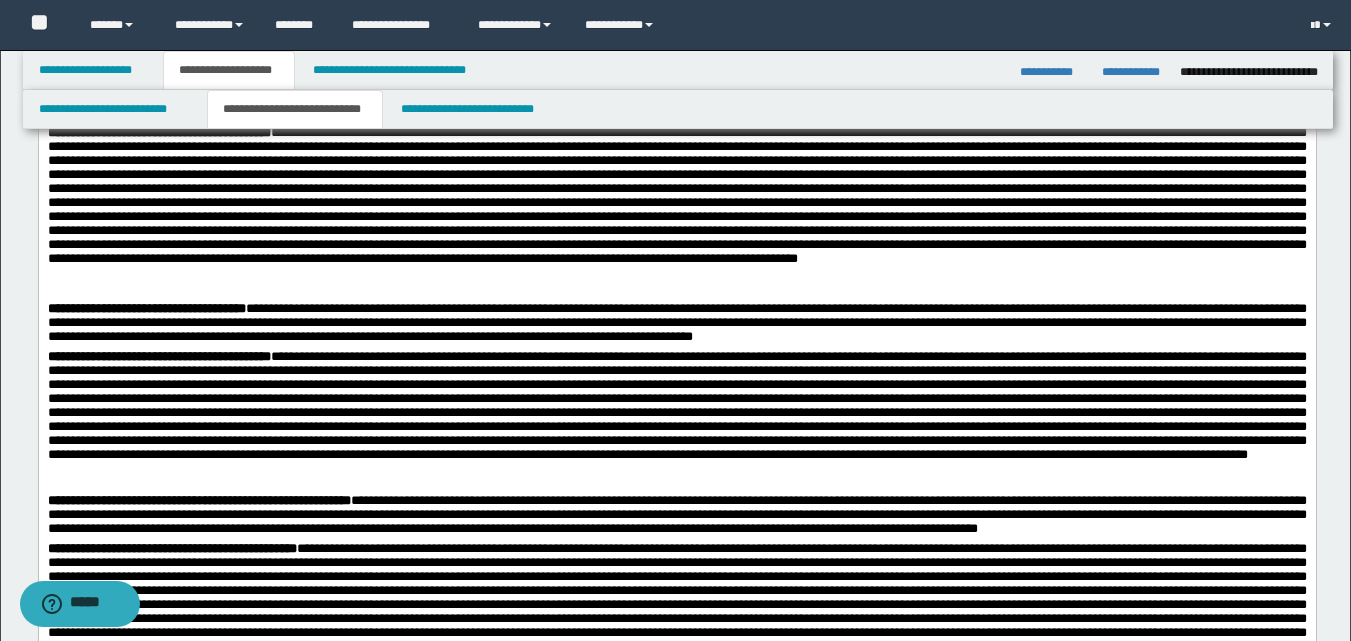 click on "**********" at bounding box center [676, 214] 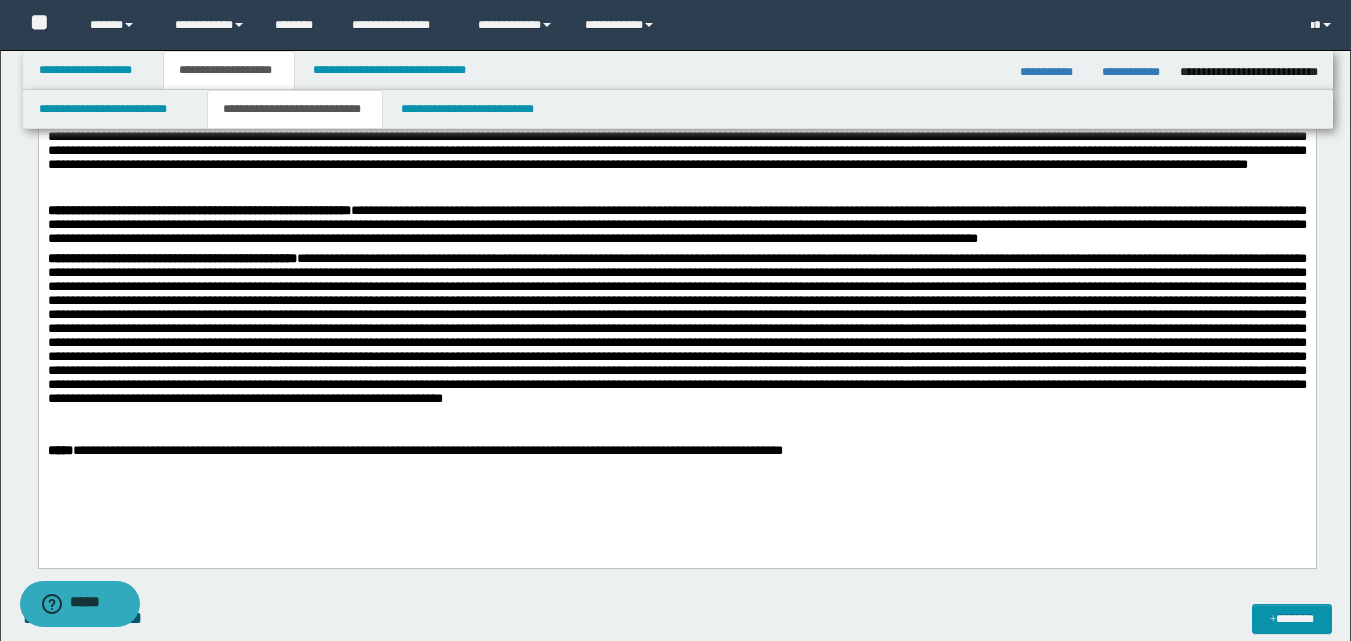 scroll, scrollTop: 1000, scrollLeft: 0, axis: vertical 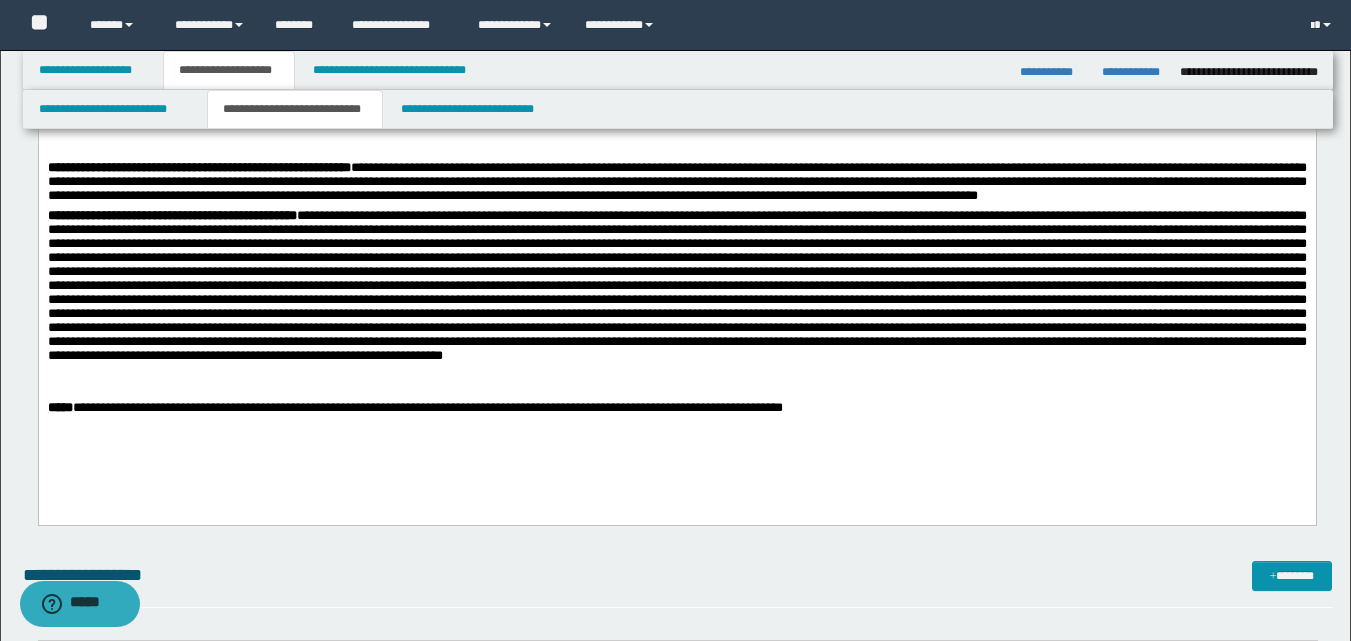 click on "**********" at bounding box center [676, 305] 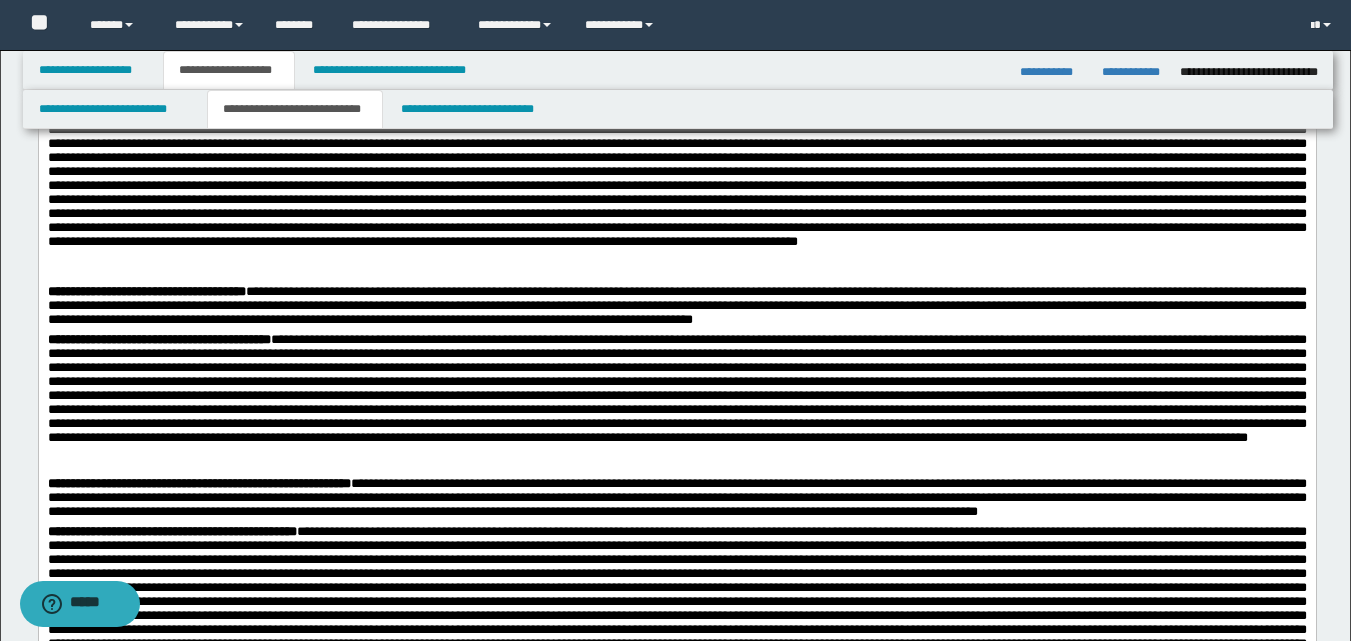 scroll, scrollTop: 667, scrollLeft: 0, axis: vertical 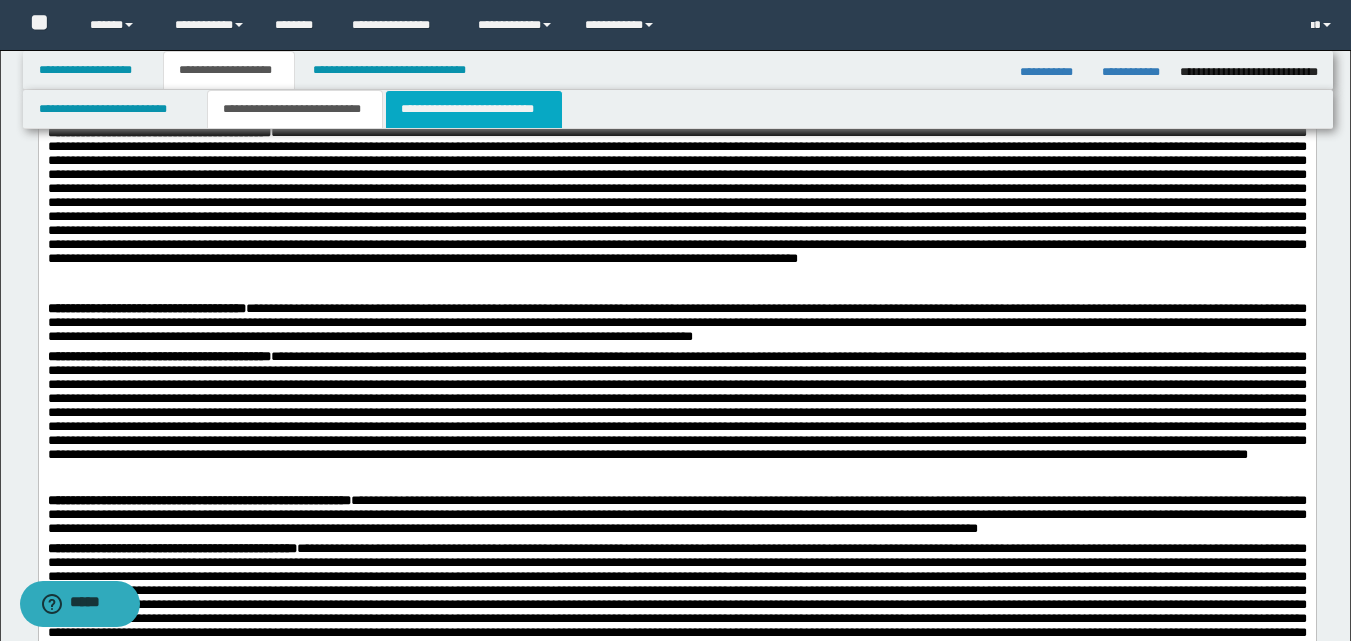 click on "**********" at bounding box center [474, 109] 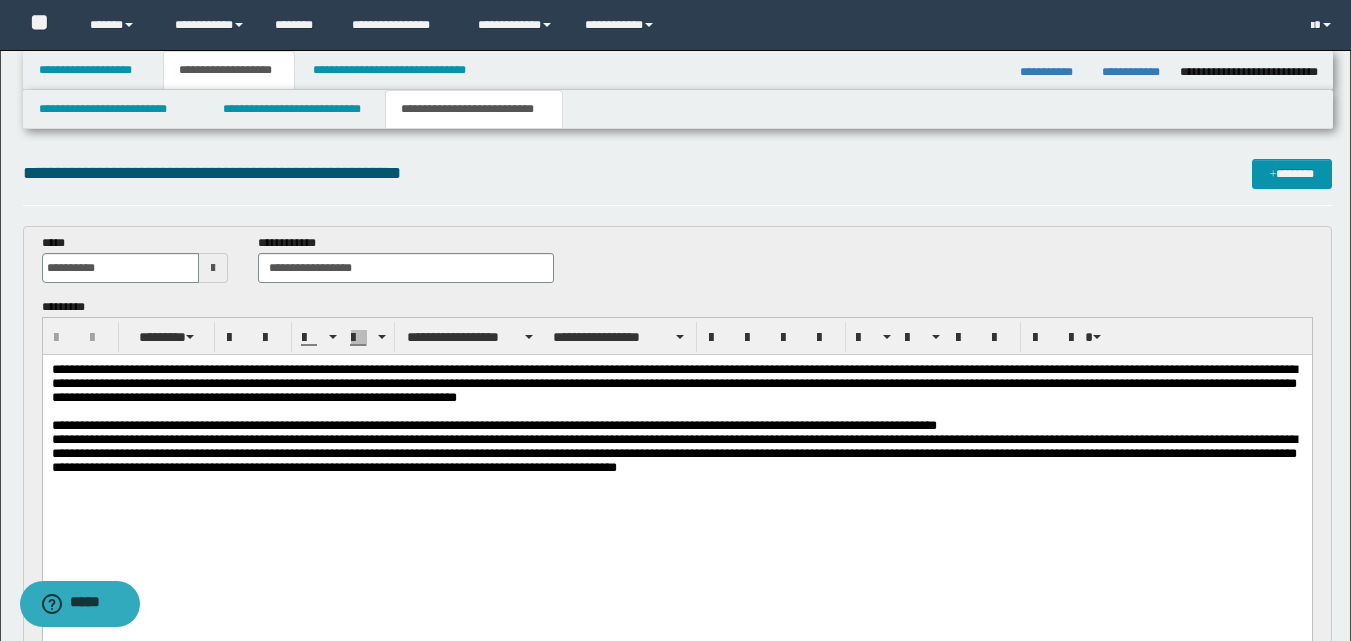 scroll, scrollTop: 0, scrollLeft: 0, axis: both 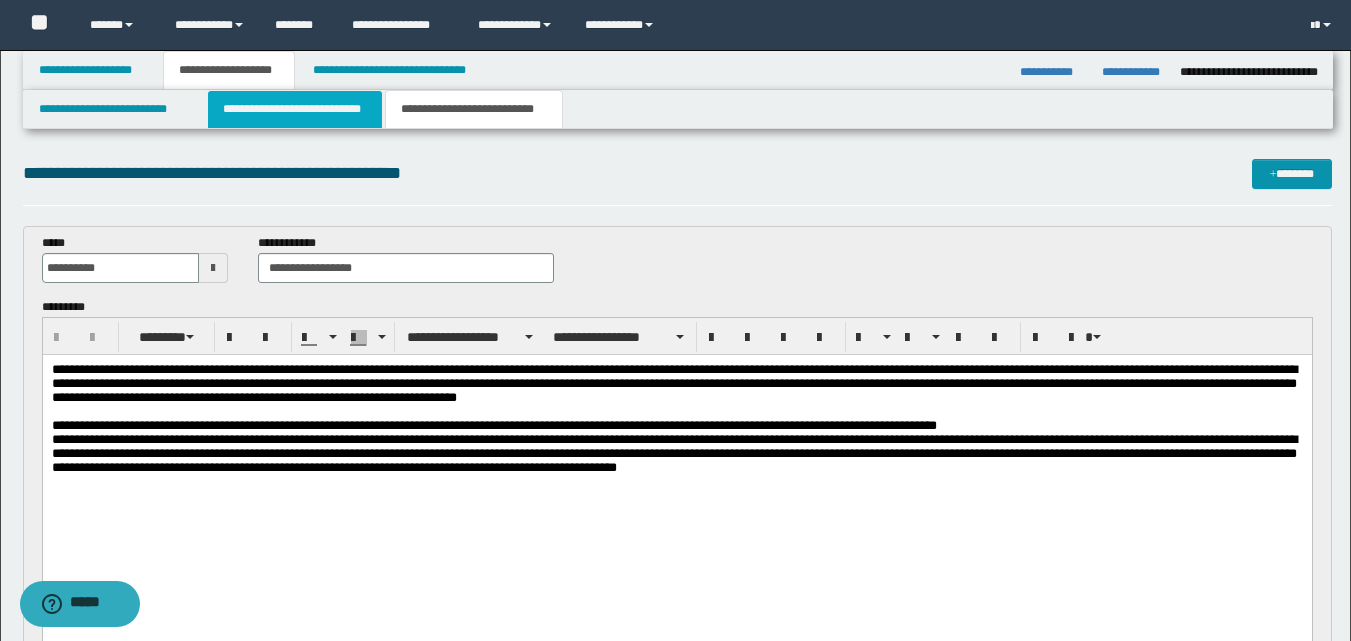 click on "**********" at bounding box center (295, 109) 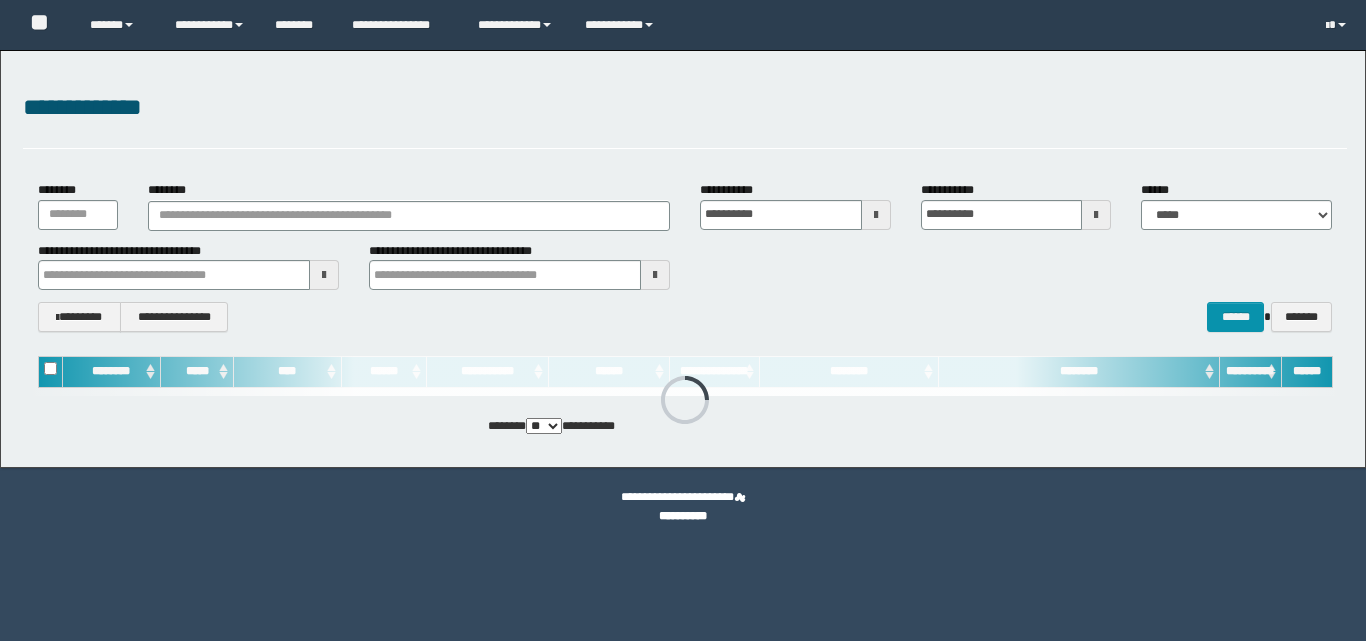scroll, scrollTop: 0, scrollLeft: 0, axis: both 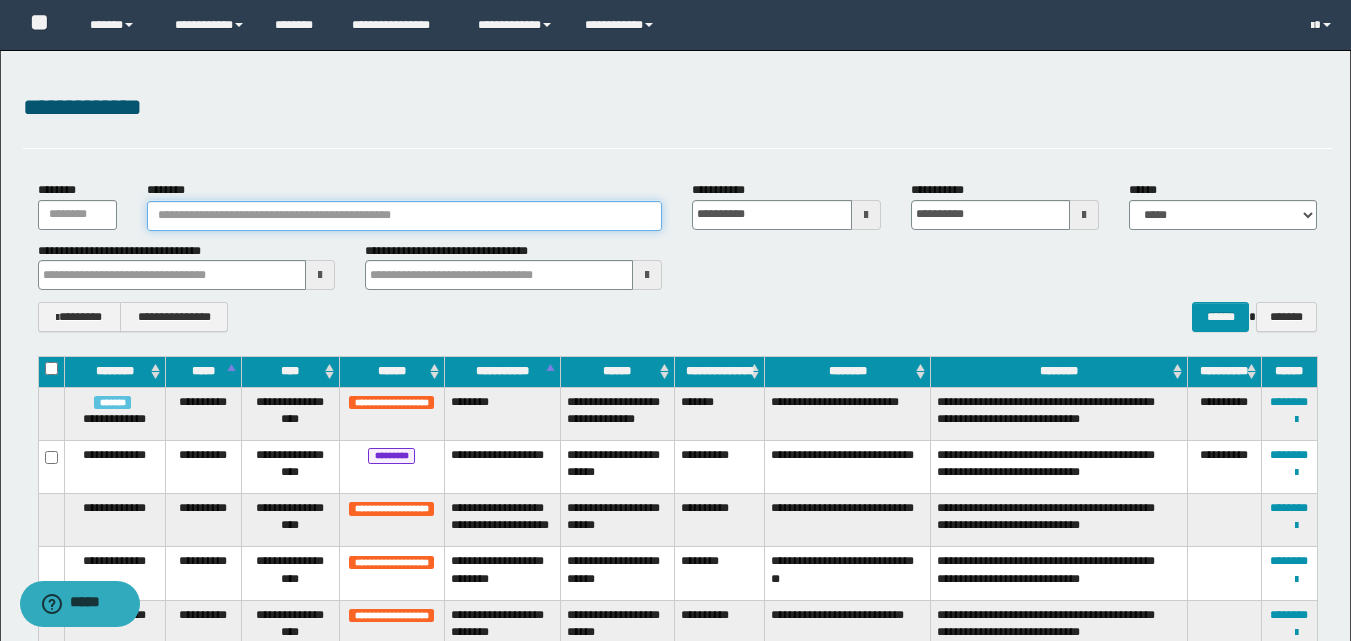 click on "********" at bounding box center [405, 216] 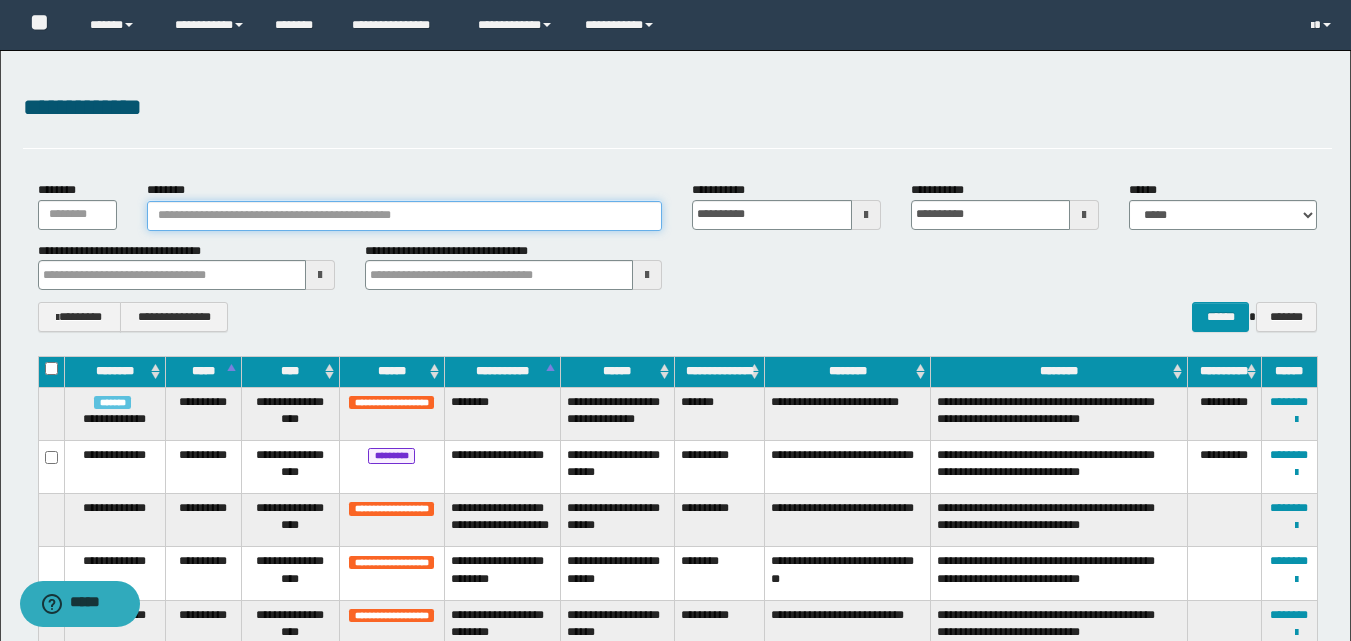paste on "**********" 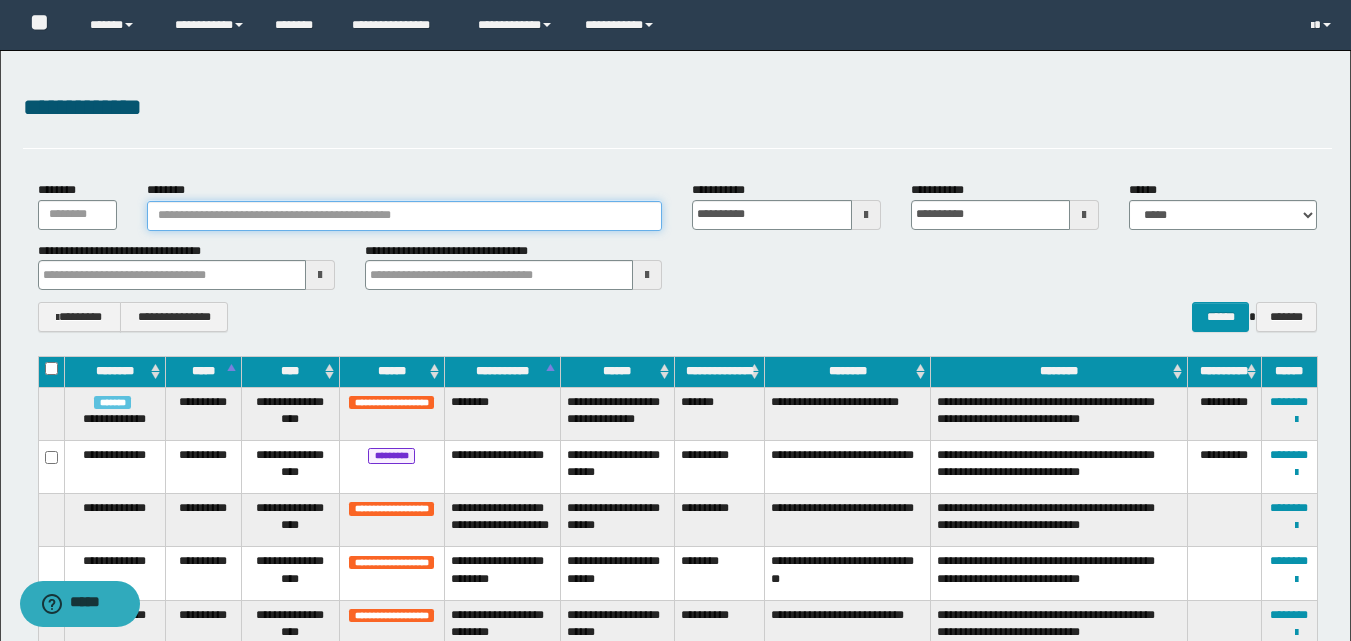 type on "**********" 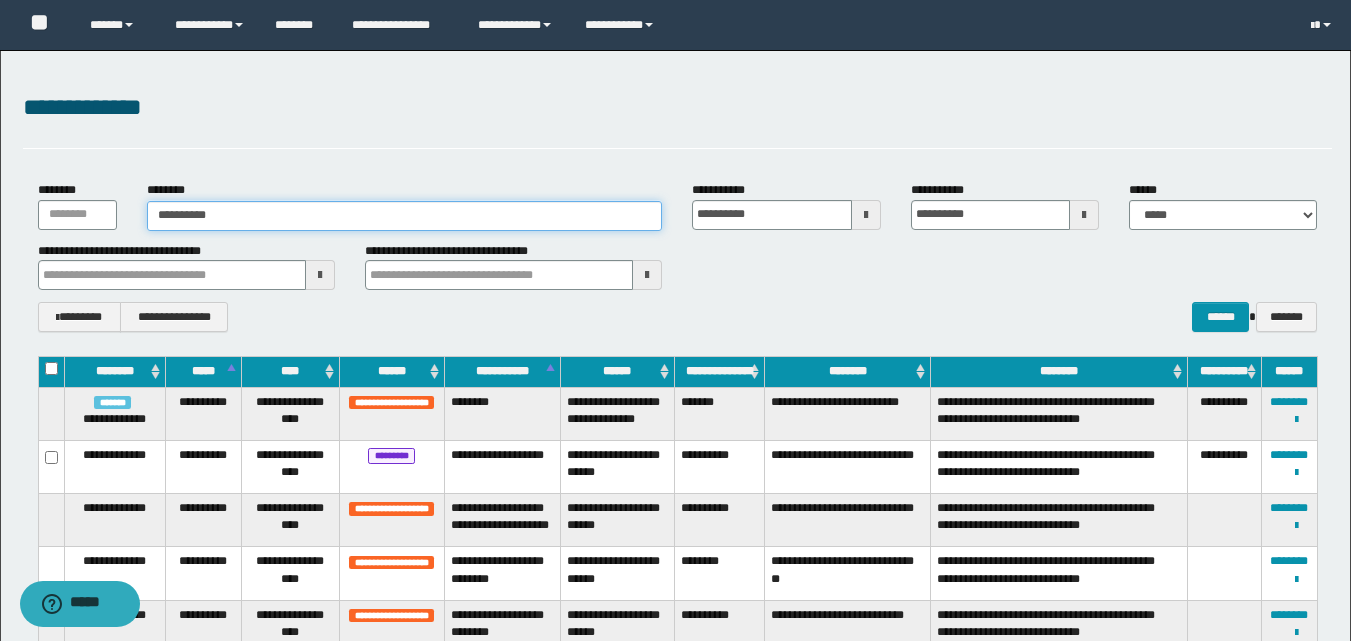 type on "**********" 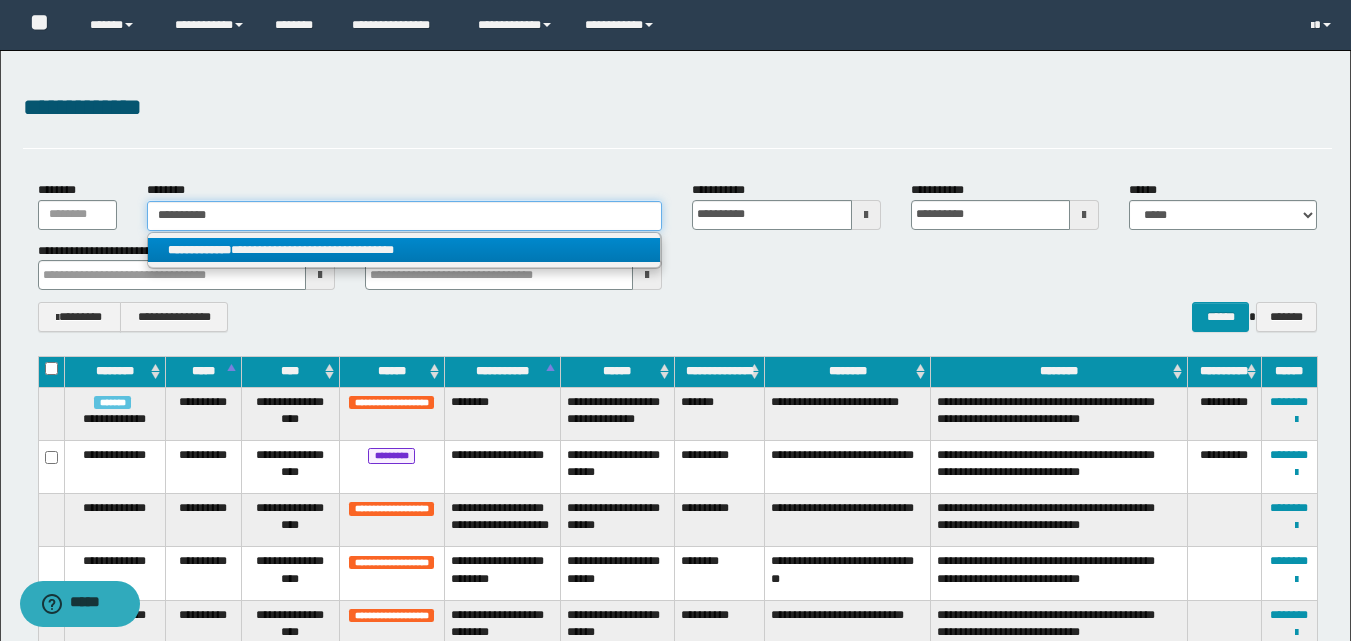 type on "**********" 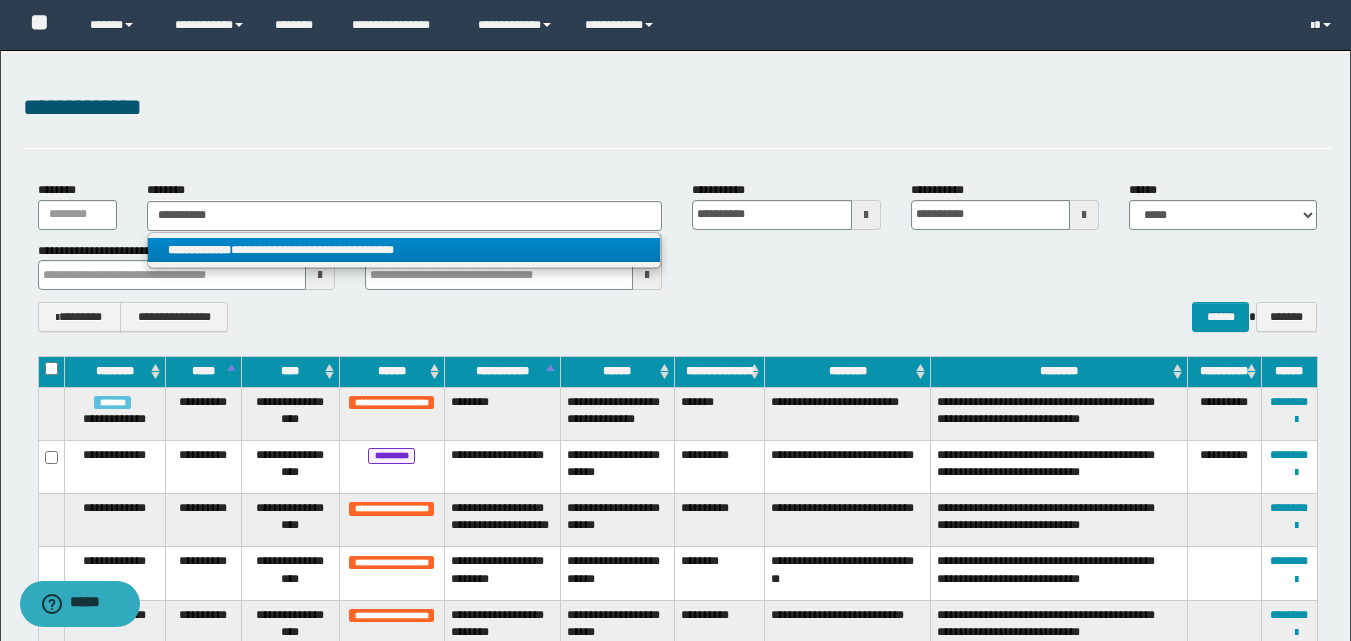 click on "**********" at bounding box center (404, 250) 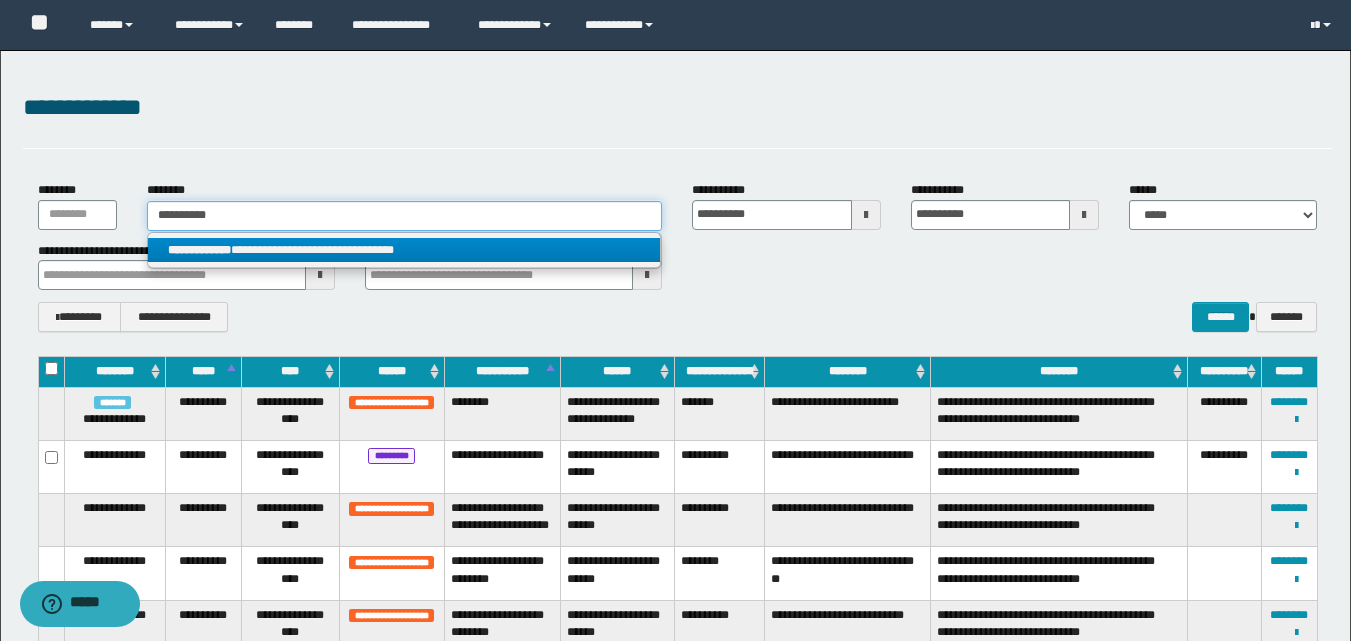 type 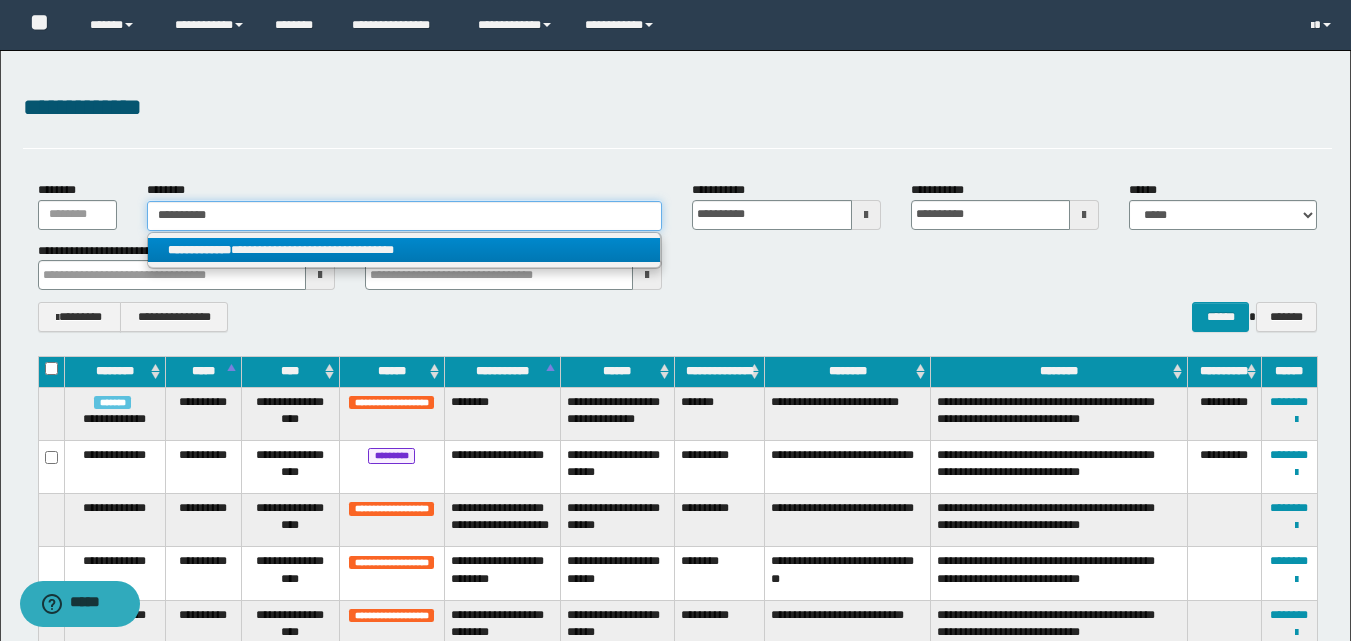type on "**********" 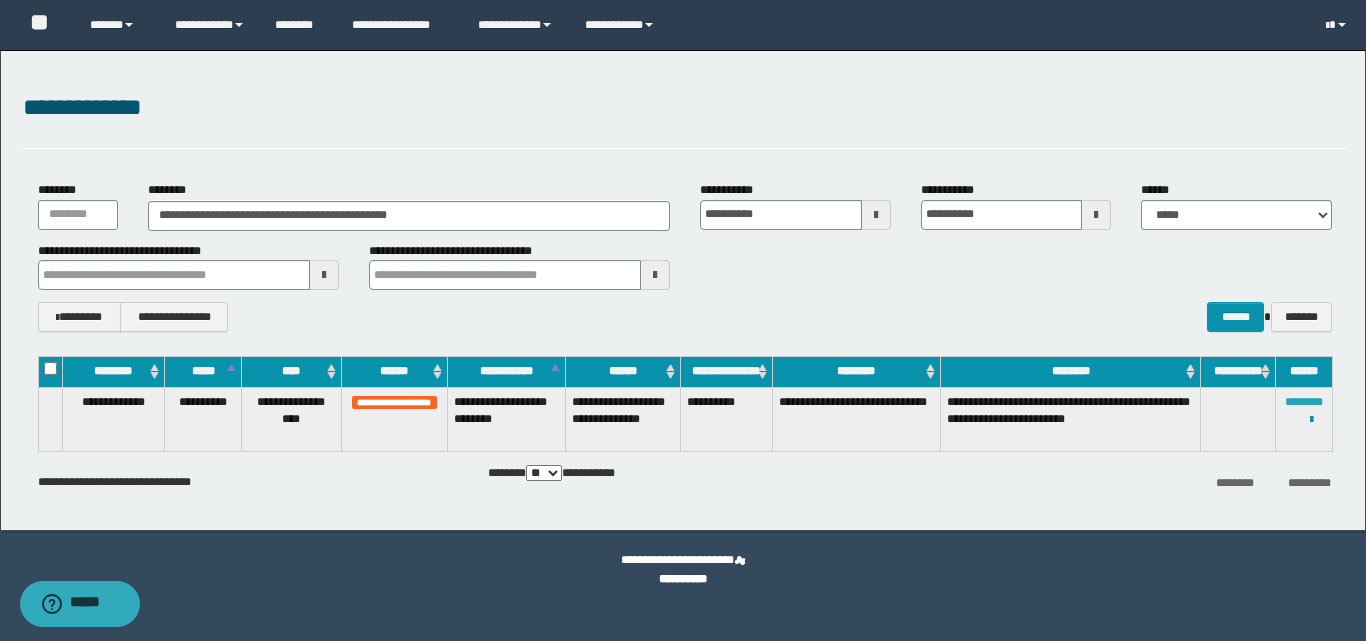 click on "********" at bounding box center [1304, 402] 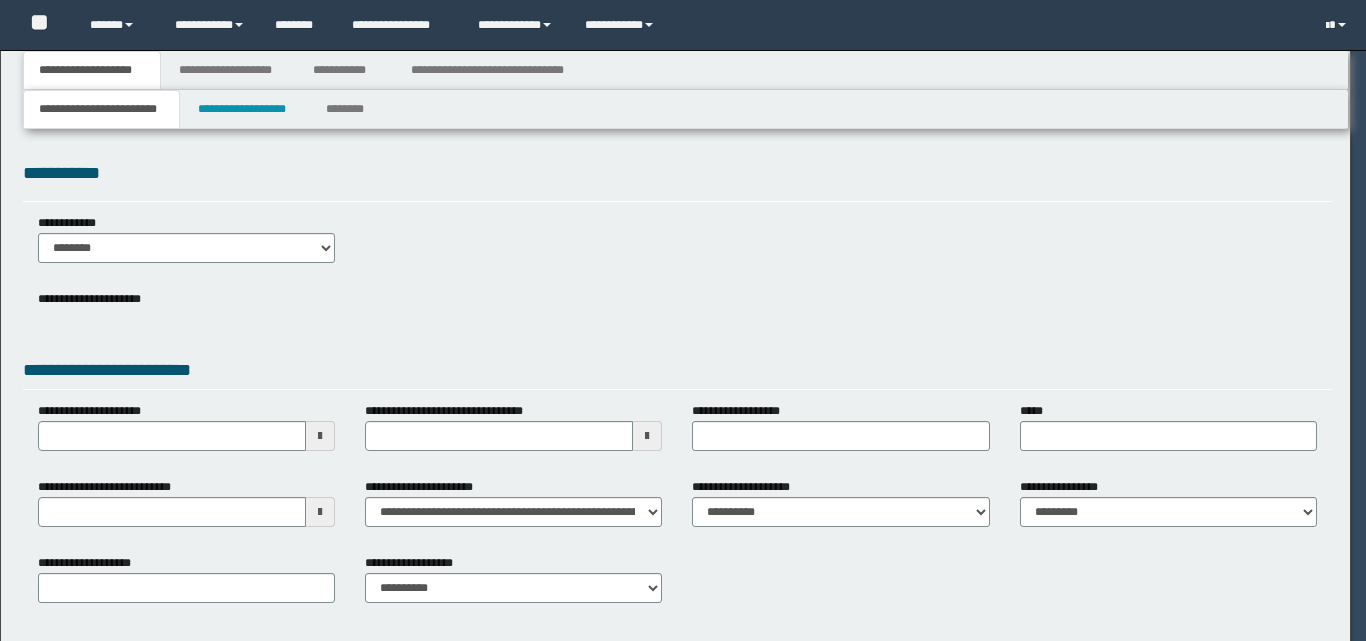 scroll, scrollTop: 0, scrollLeft: 0, axis: both 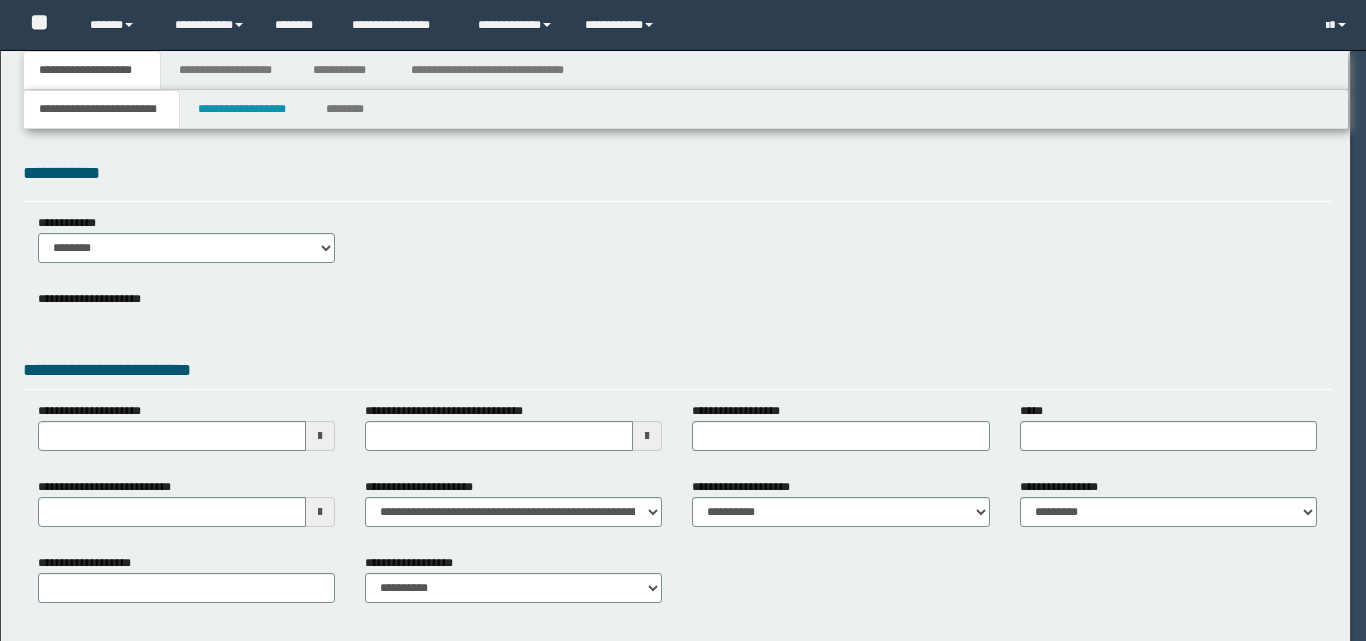 select on "*" 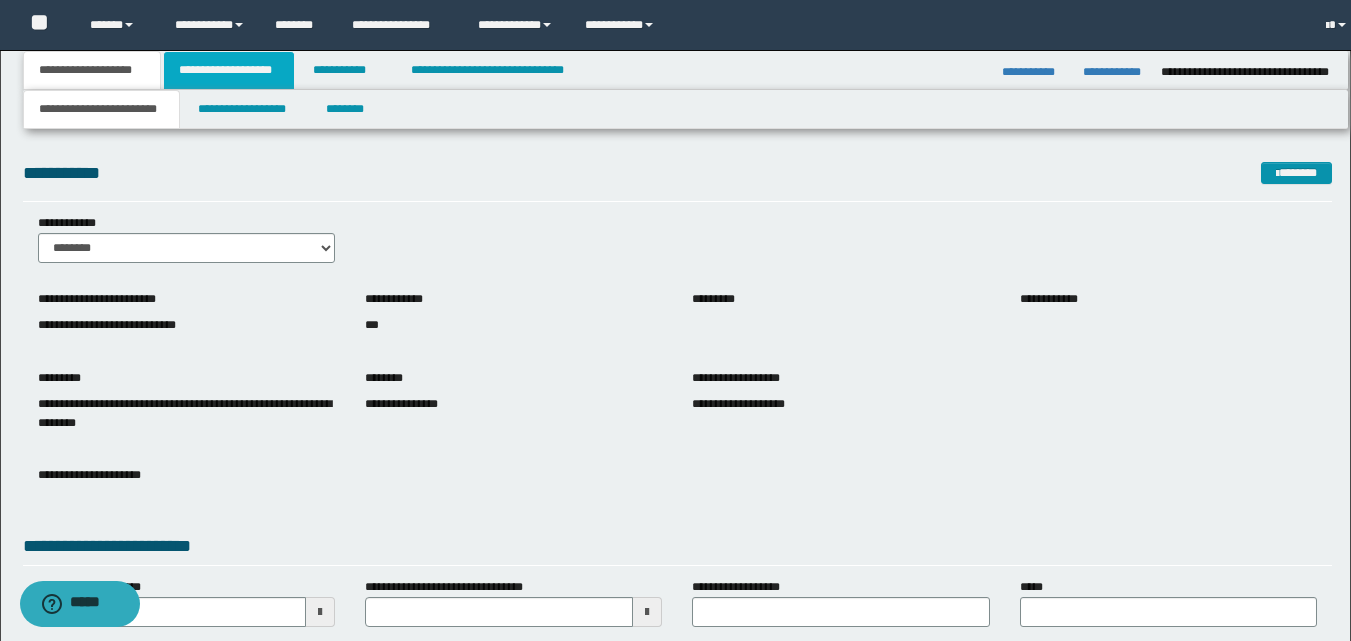 click on "**********" at bounding box center [229, 70] 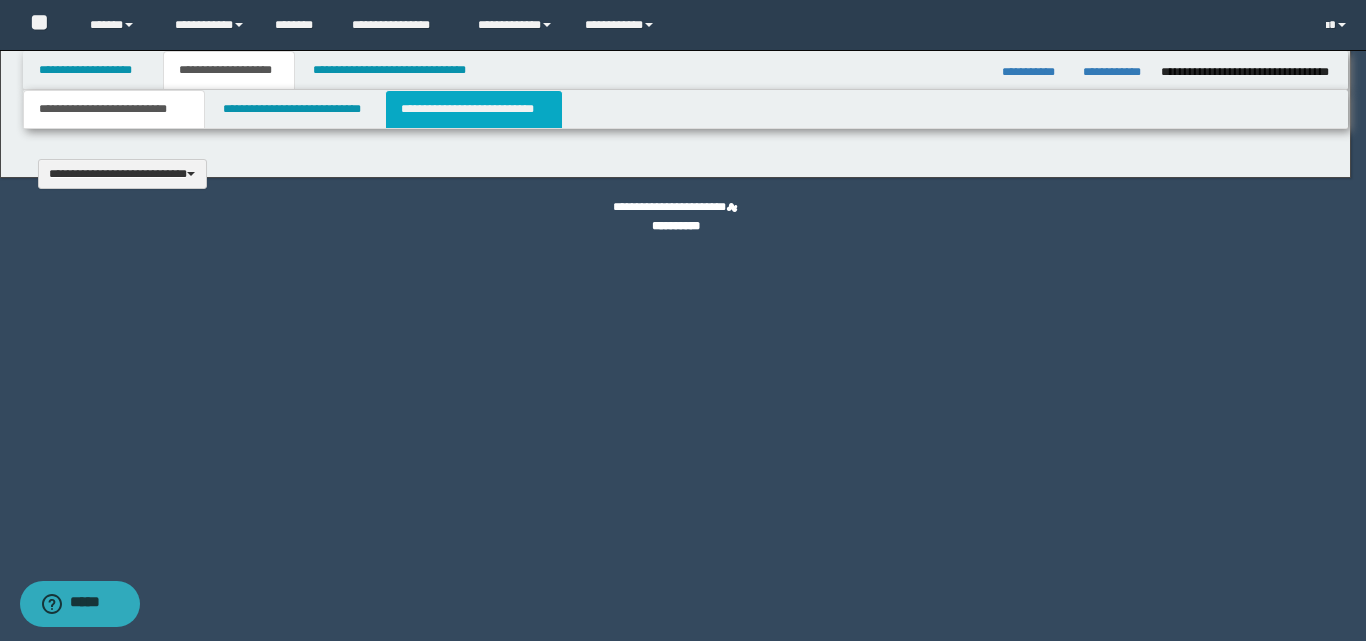 type 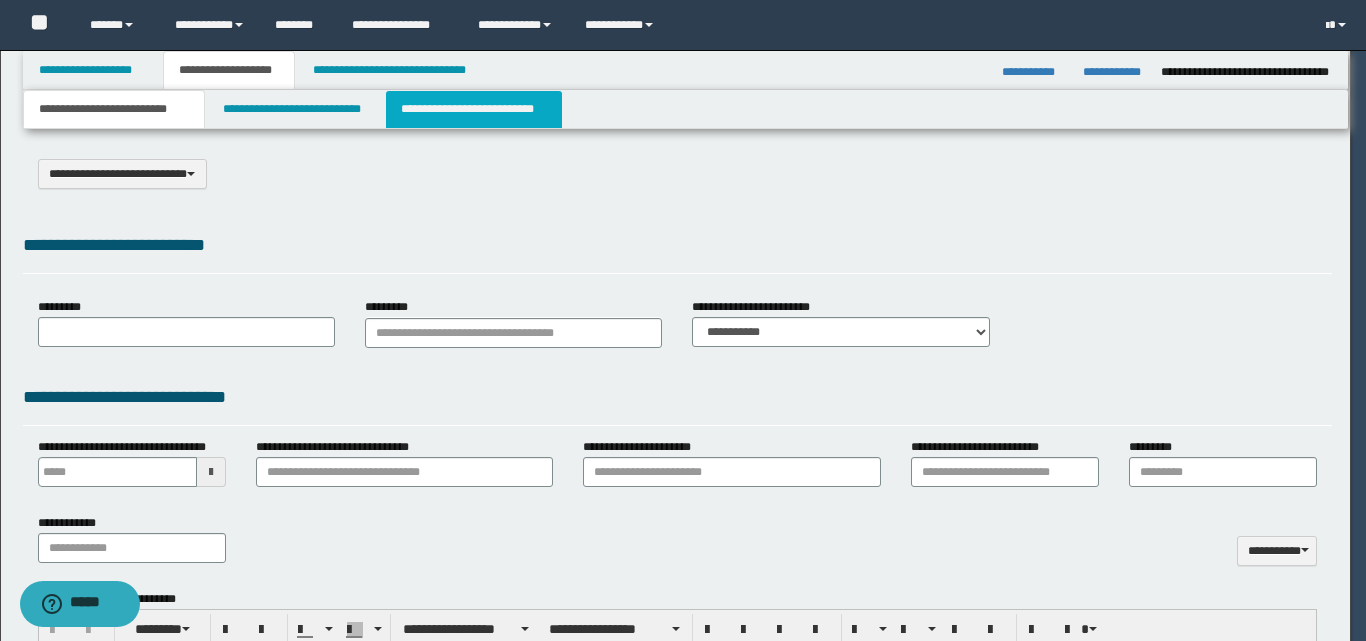 select on "*" 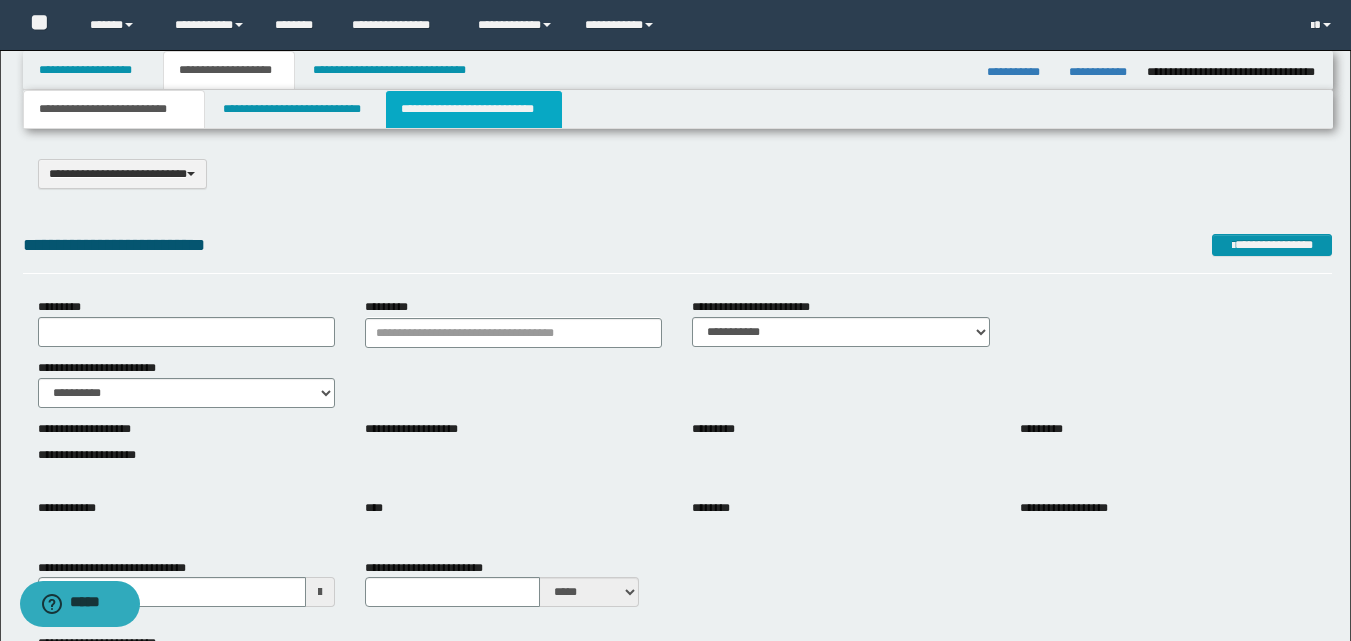 click on "**********" at bounding box center [474, 109] 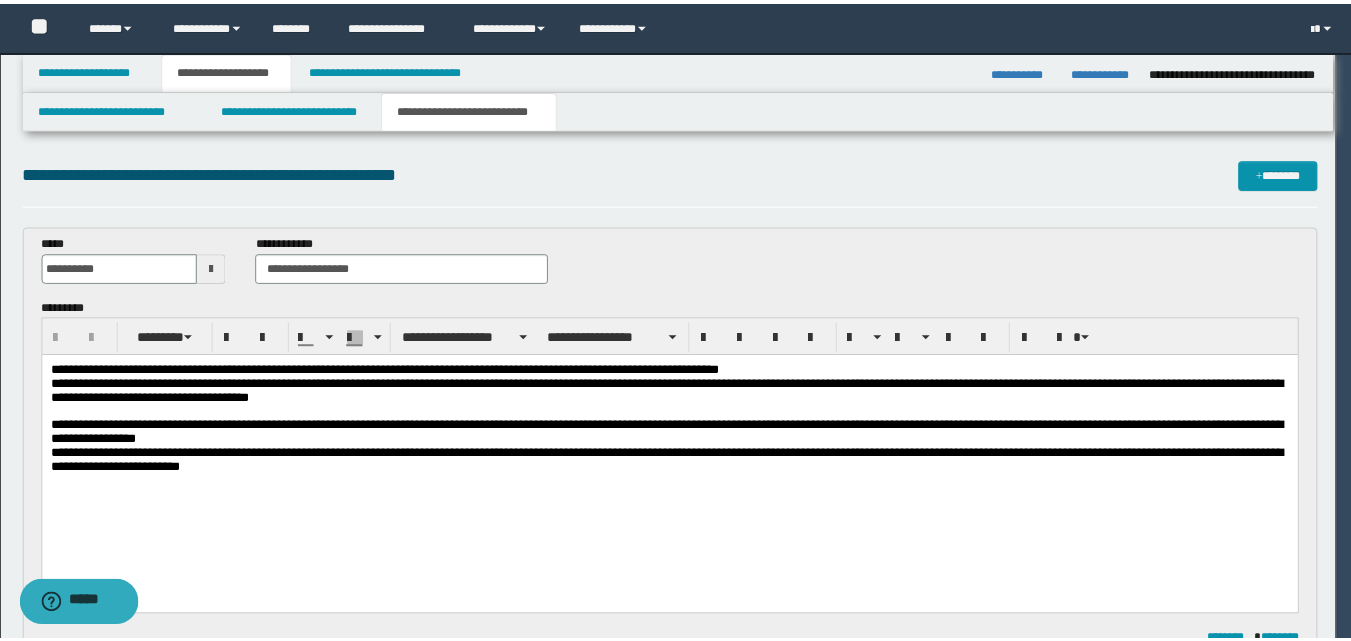 scroll, scrollTop: 0, scrollLeft: 0, axis: both 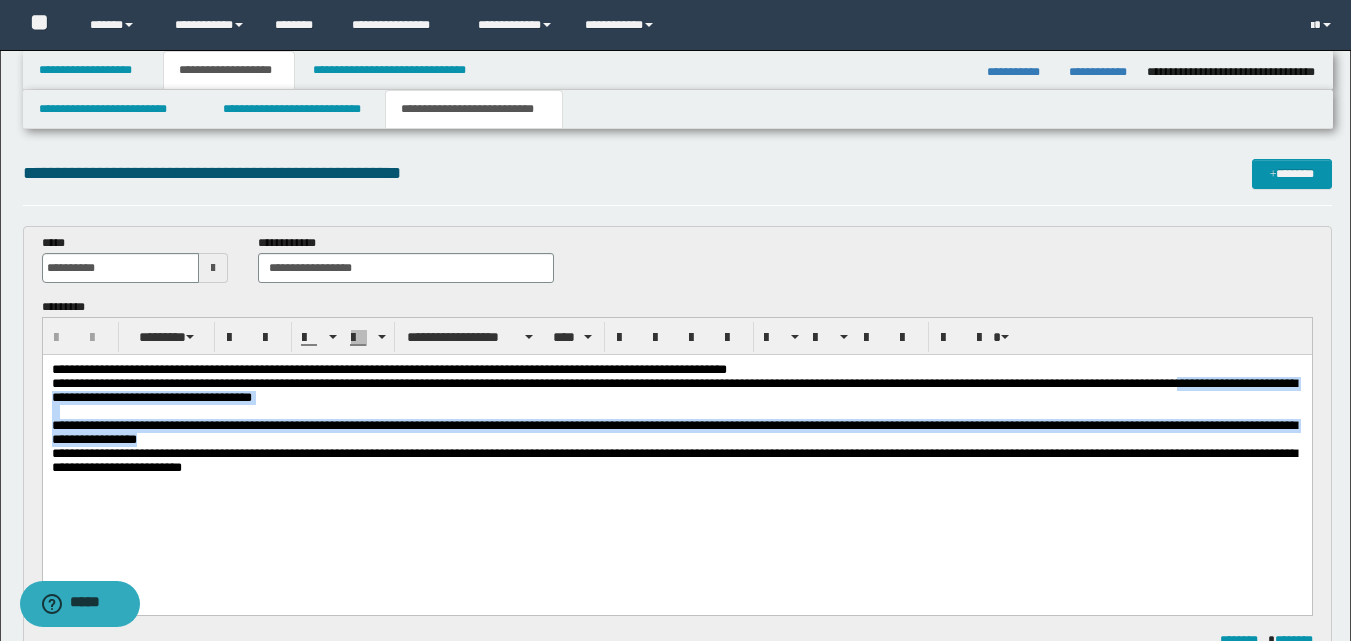 drag, startPoint x: 50, startPoint y: 406, endPoint x: 237, endPoint y: 454, distance: 193.06216 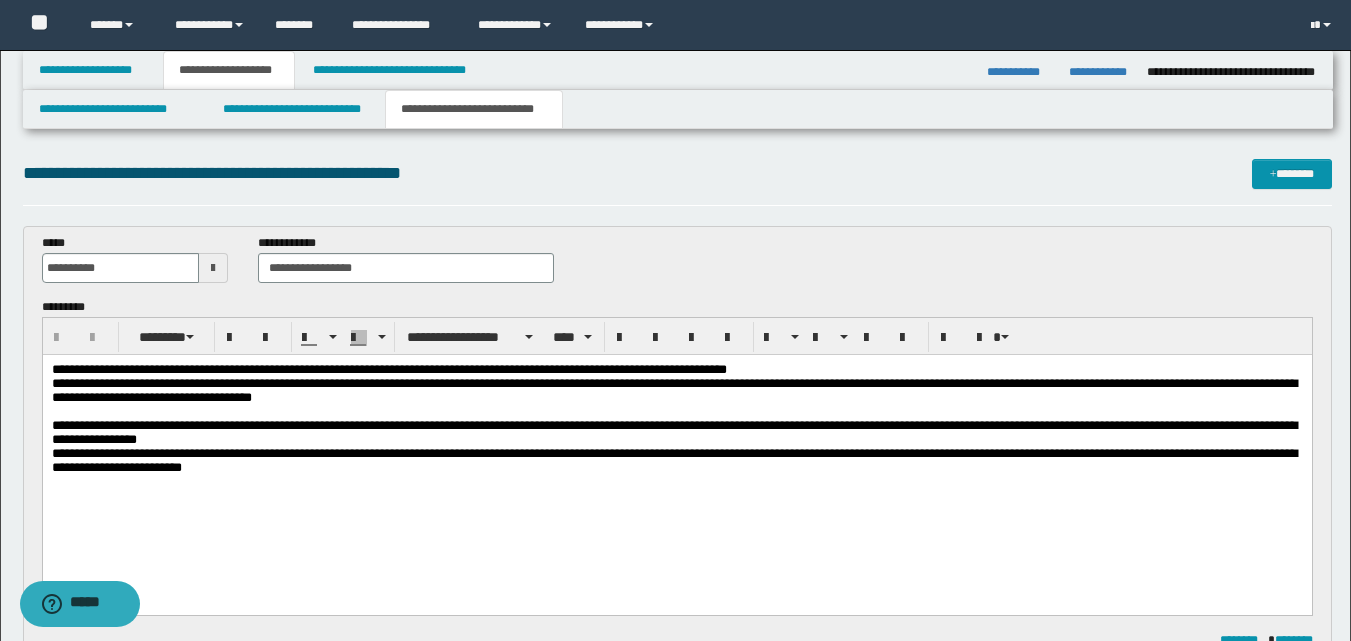 click on "**********" at bounding box center [676, 451] 